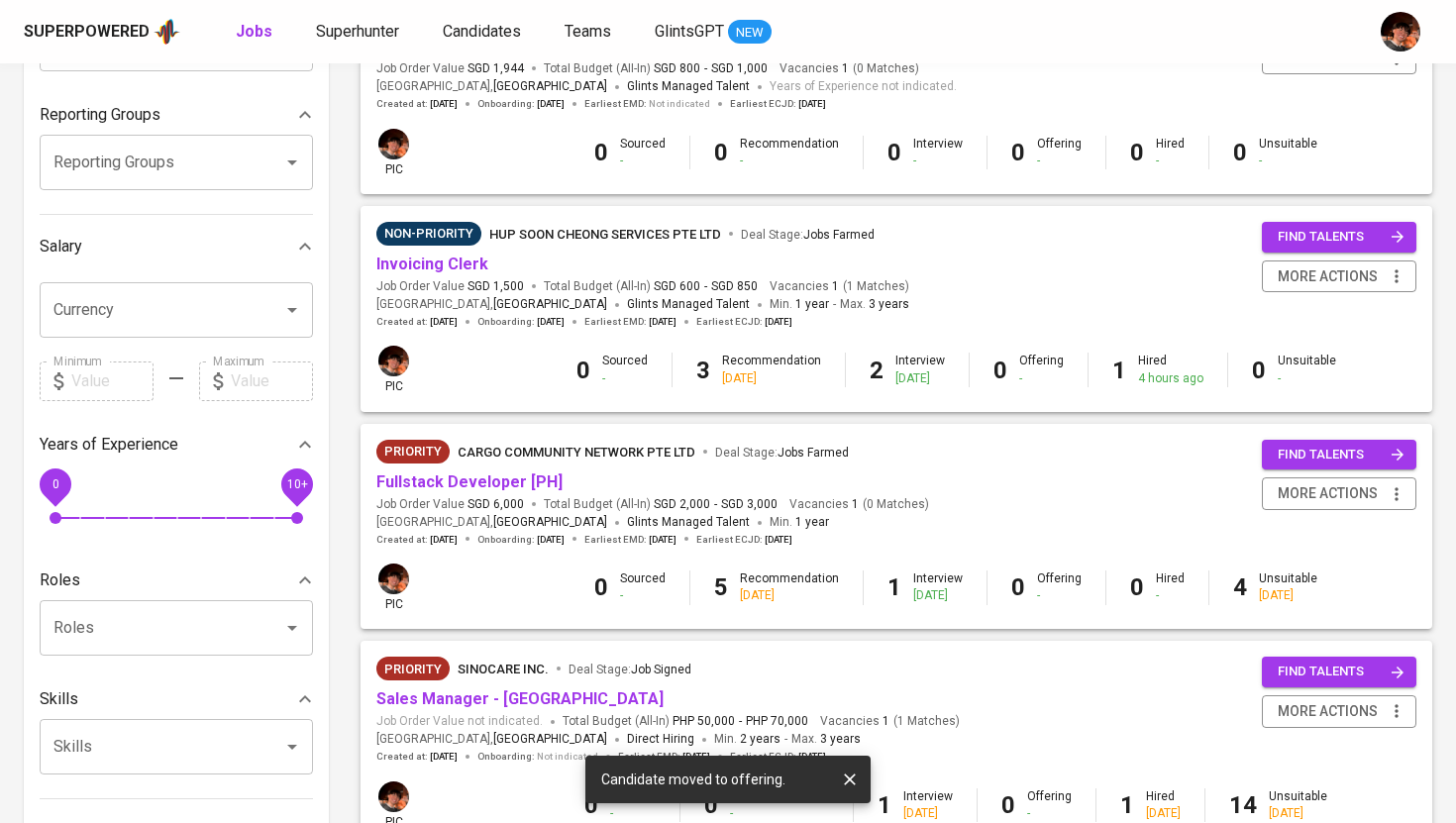 scroll, scrollTop: 324, scrollLeft: 0, axis: vertical 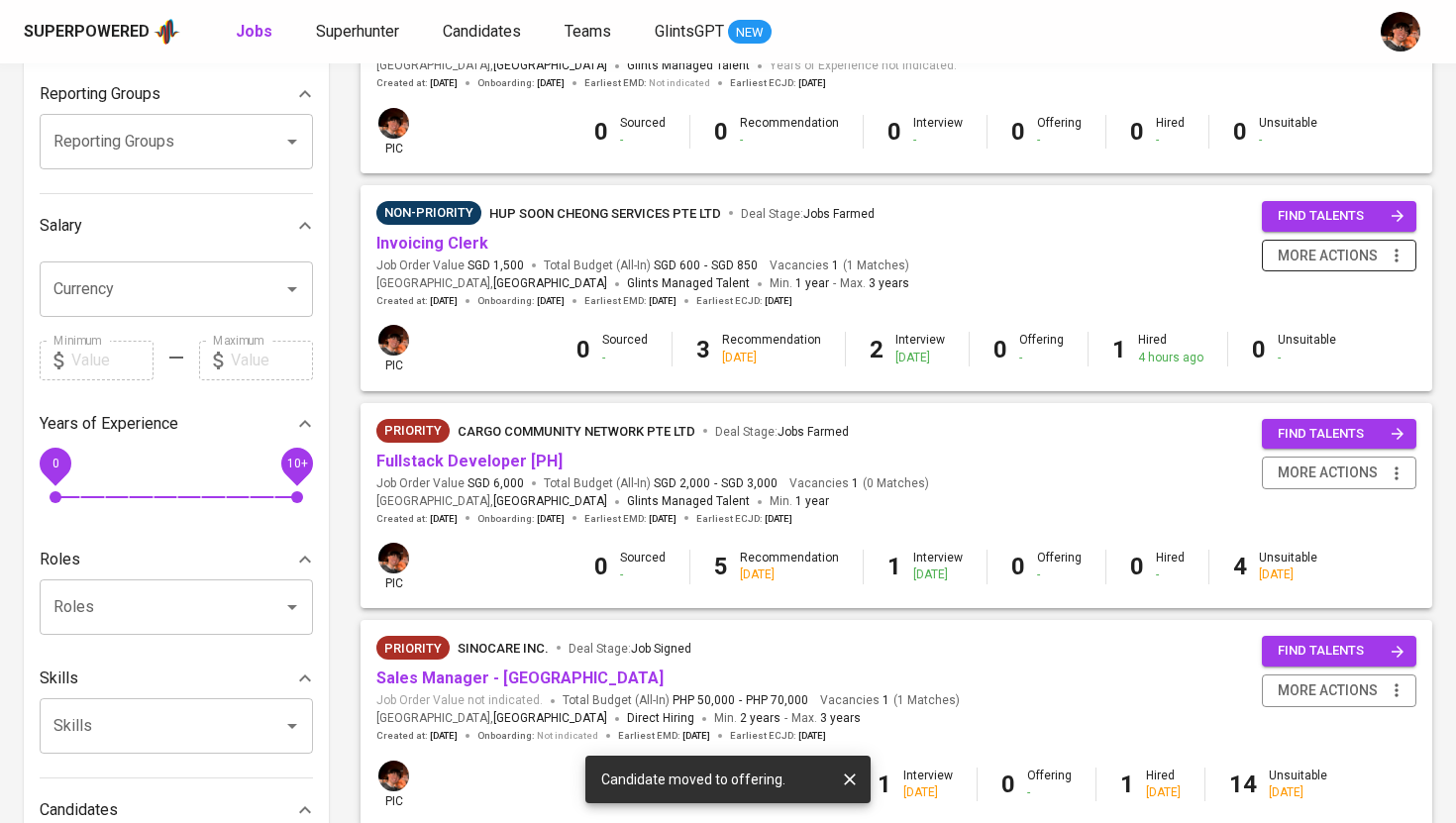 click on "more actions" at bounding box center [1327, 256] 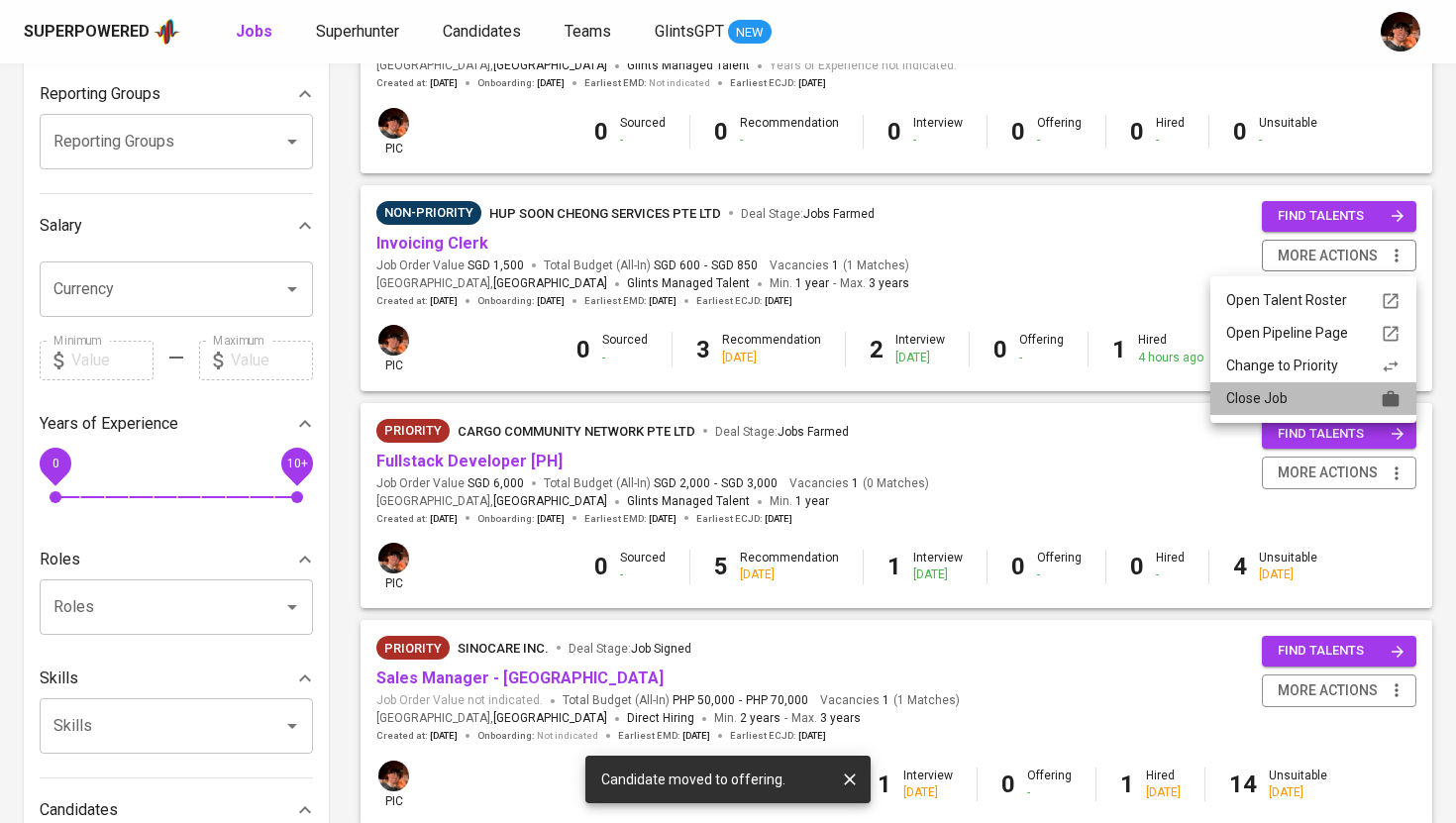 click on "Close Job" at bounding box center [1313, 398] 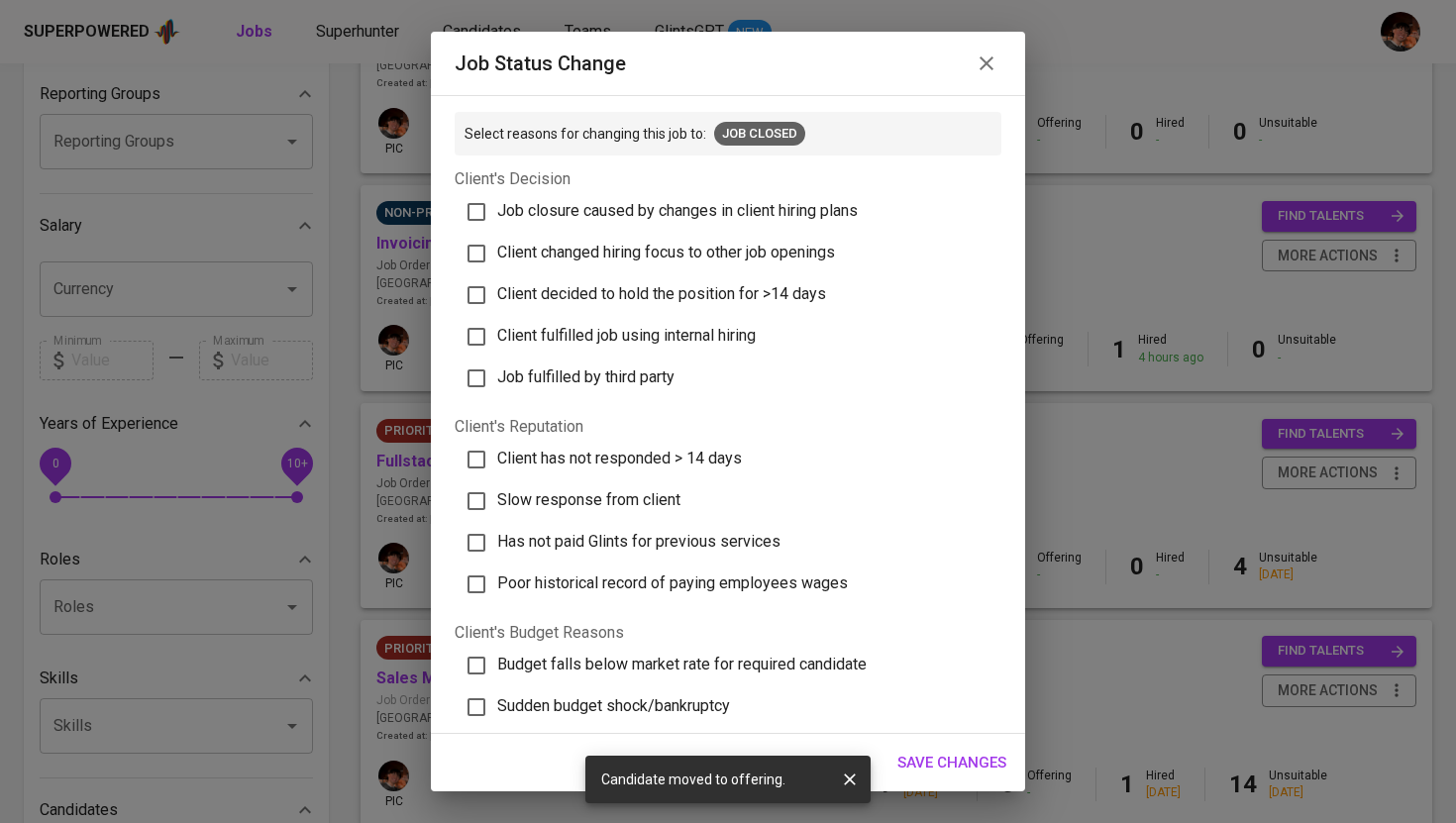 click on "Job status change Select reasons for changing this job to: Job Closed Client's Decision Job closure caused by changes in client hiring plans Client changed hiring focus to other job openings Client decided to hold the position for >14 days Client fulfilled job using internal hiring Job fulfilled by third party Client's Reputation Client has not responded > 14 days Slow response from client Has not paid Glints for previous services Poor historical record of paying employees wages Client's Budget Reasons Budget falls below market rate for required candidate Sudden budget shock/bankruptcy Pending finalized agreement with Glints Sourcing Difficulties Remote job location required by client Unable to source suitable candidates after 14 days Candidate received better offer Internal Reasons Wrong Job Listing Job Renewal Job already placed by Glints Other Reasons Please specify Please specify Cancel Save Changes" at bounding box center (728, 411) 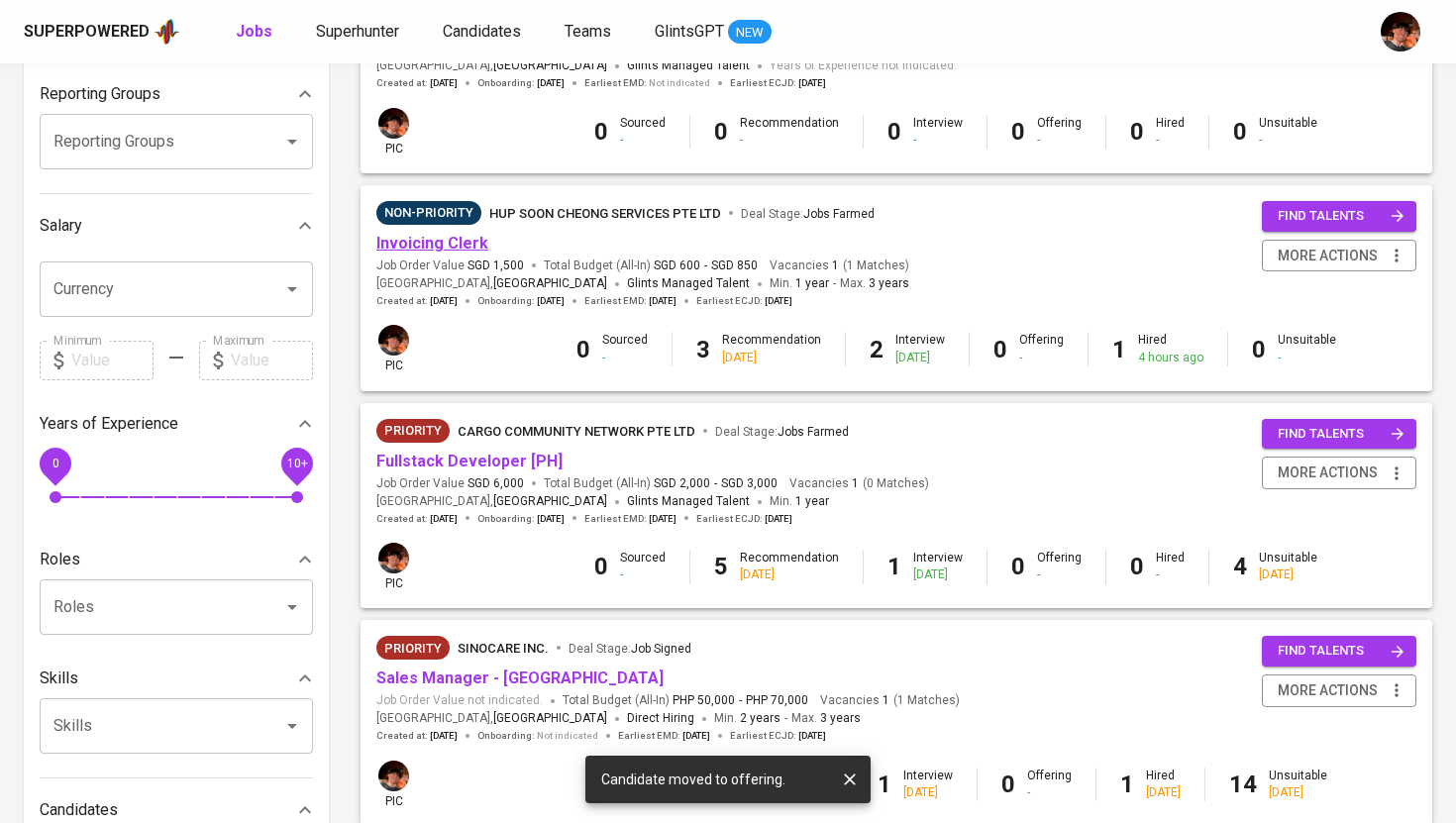 click on "Invoicing Clerk" at bounding box center [432, 243] 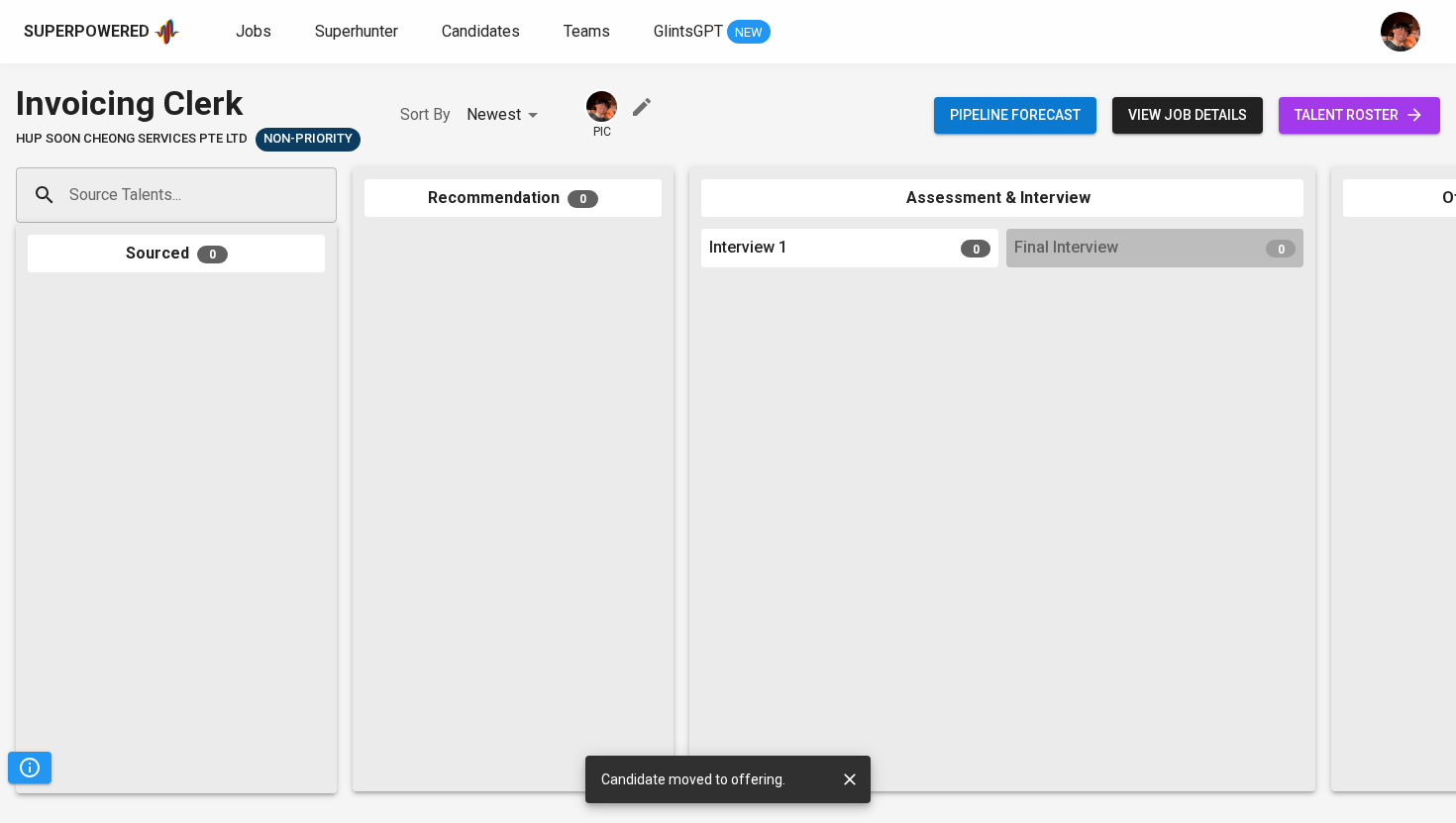 scroll, scrollTop: 0, scrollLeft: 0, axis: both 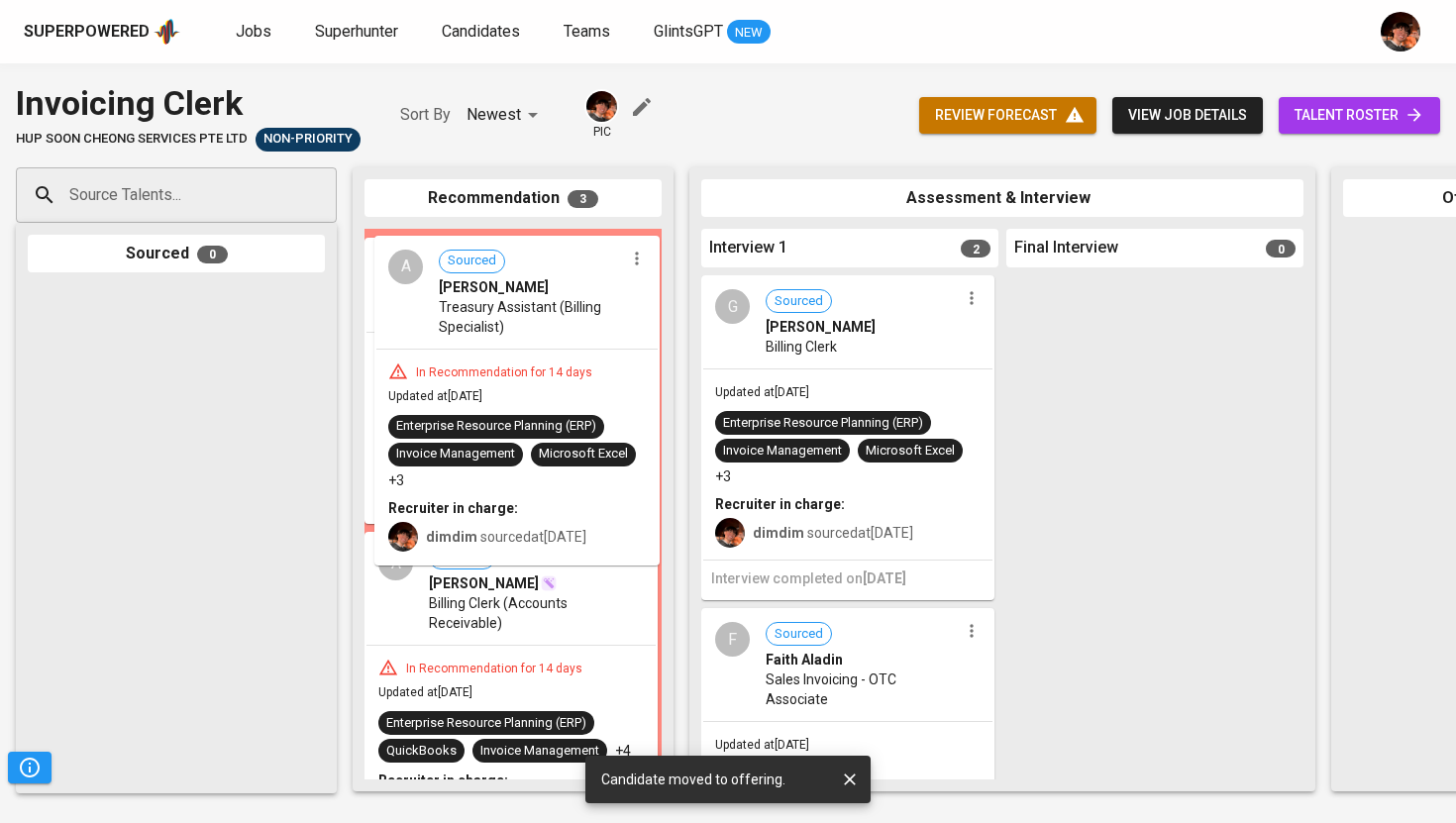 drag, startPoint x: 413, startPoint y: 319, endPoint x: 429, endPoint y: 324, distance: 16.763055 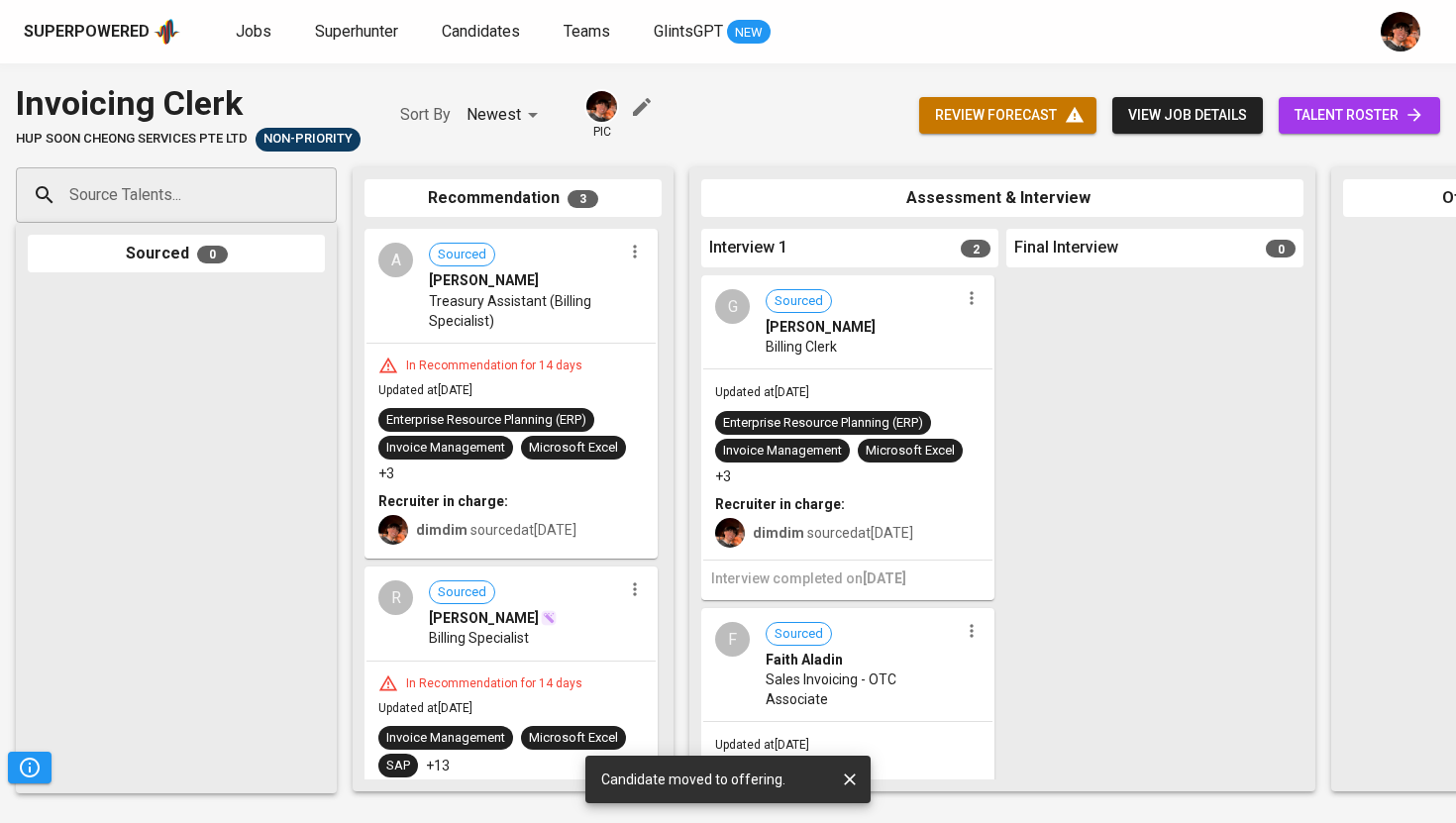 click 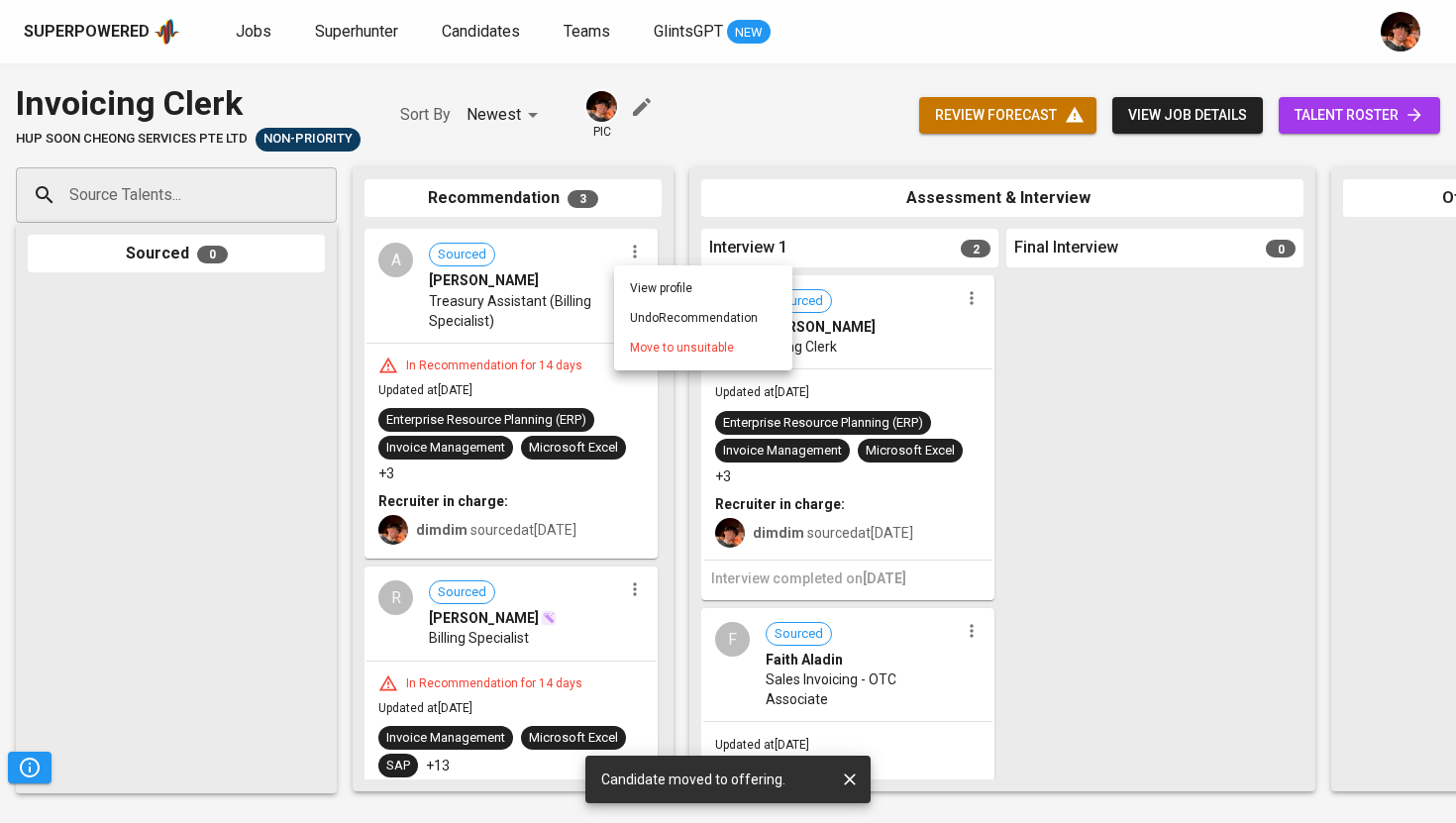 click on "Move to unsuitable" at bounding box center (681, 348) 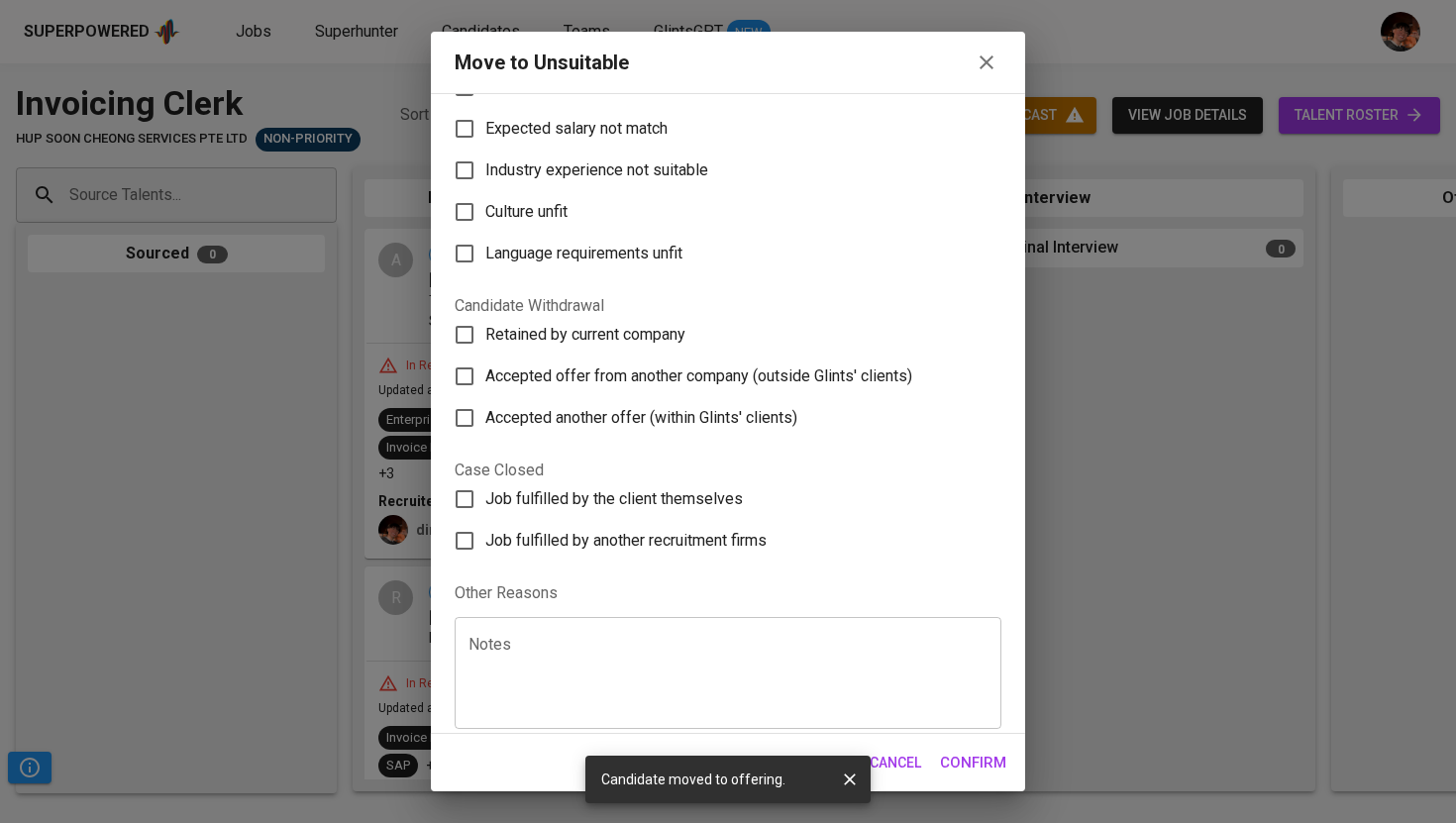 scroll, scrollTop: 186, scrollLeft: 0, axis: vertical 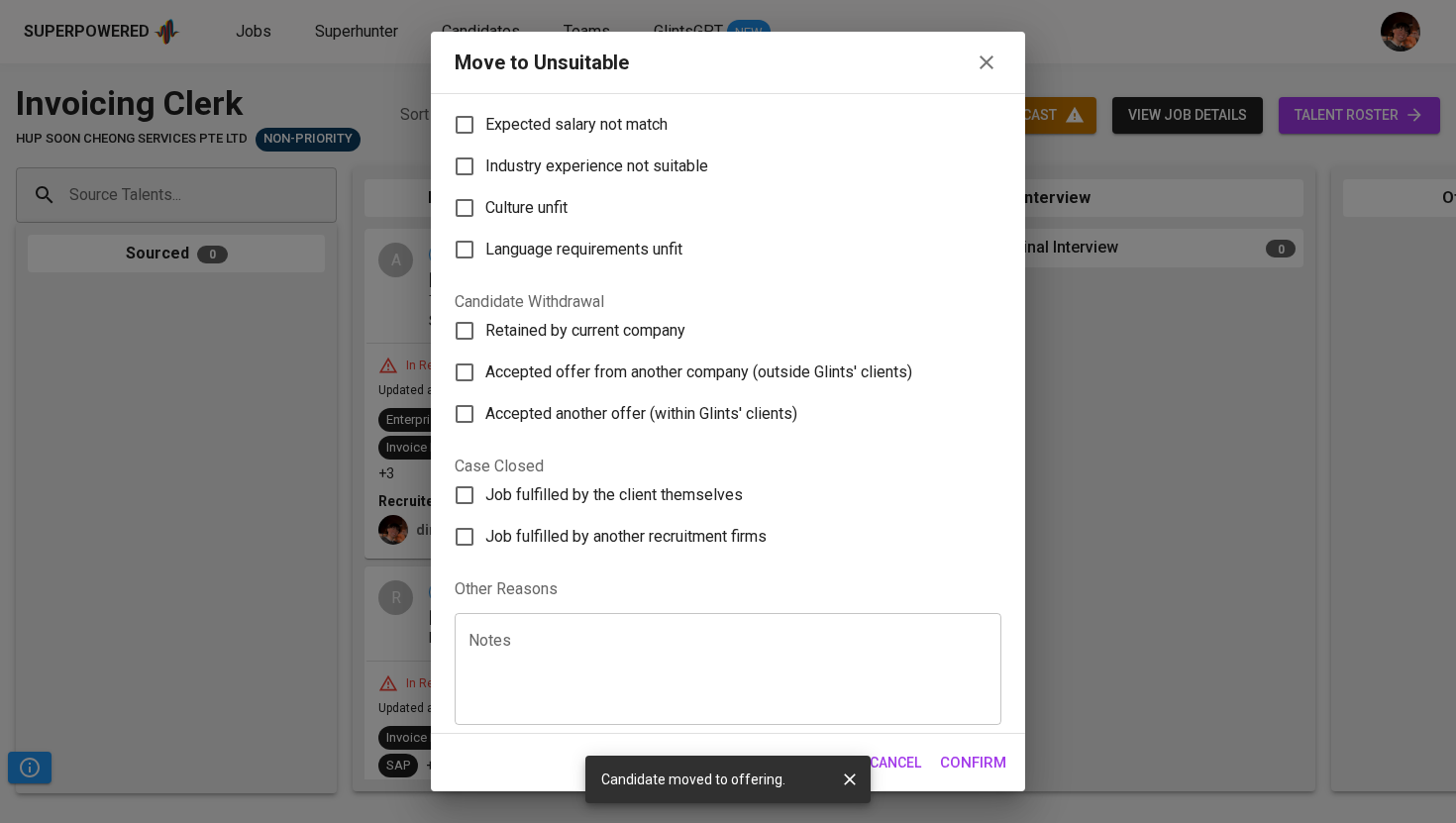 click at bounding box center [728, 669] 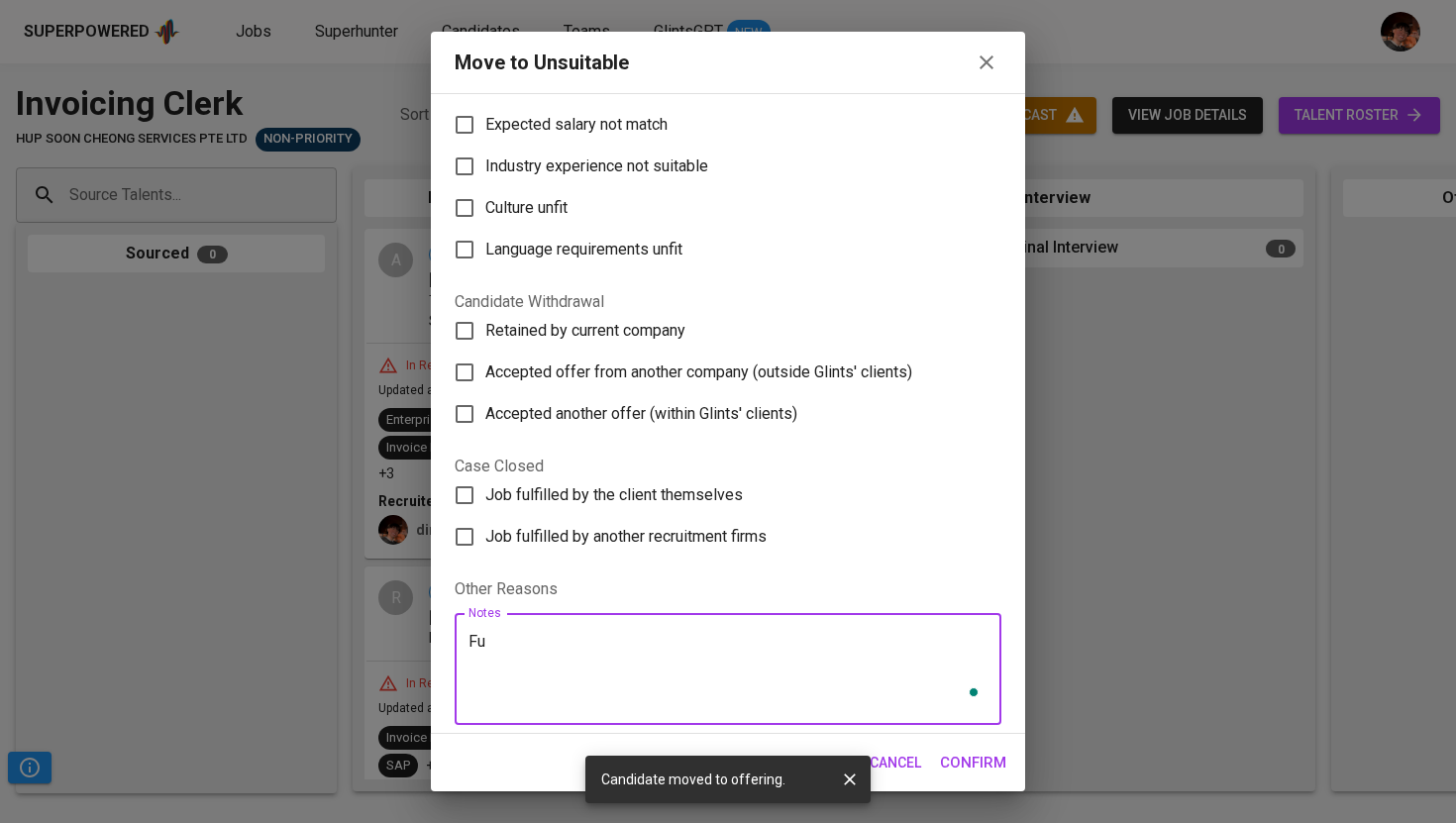 scroll, scrollTop: 186, scrollLeft: 0, axis: vertical 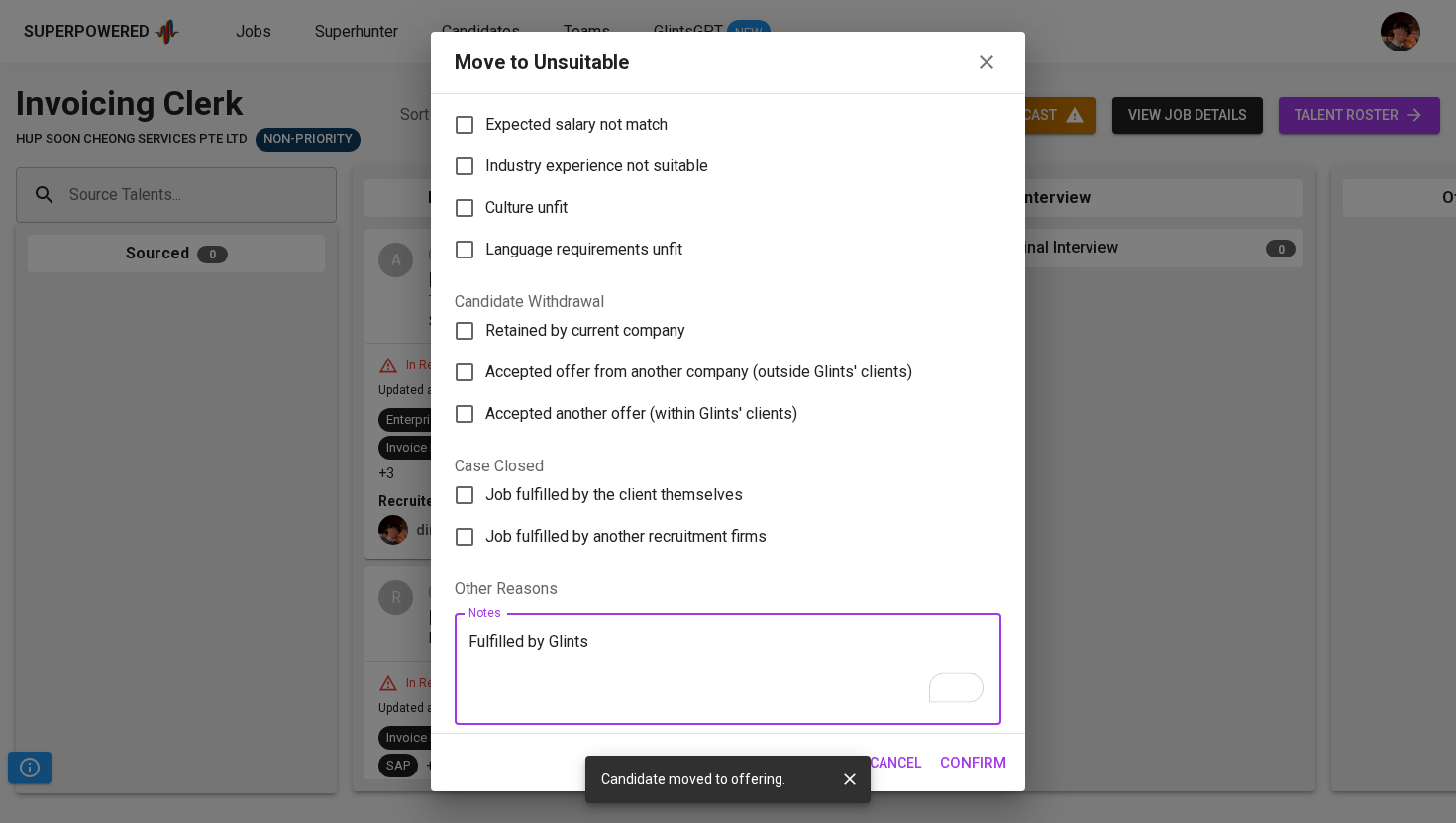 type on "Fulfilled by Glints" 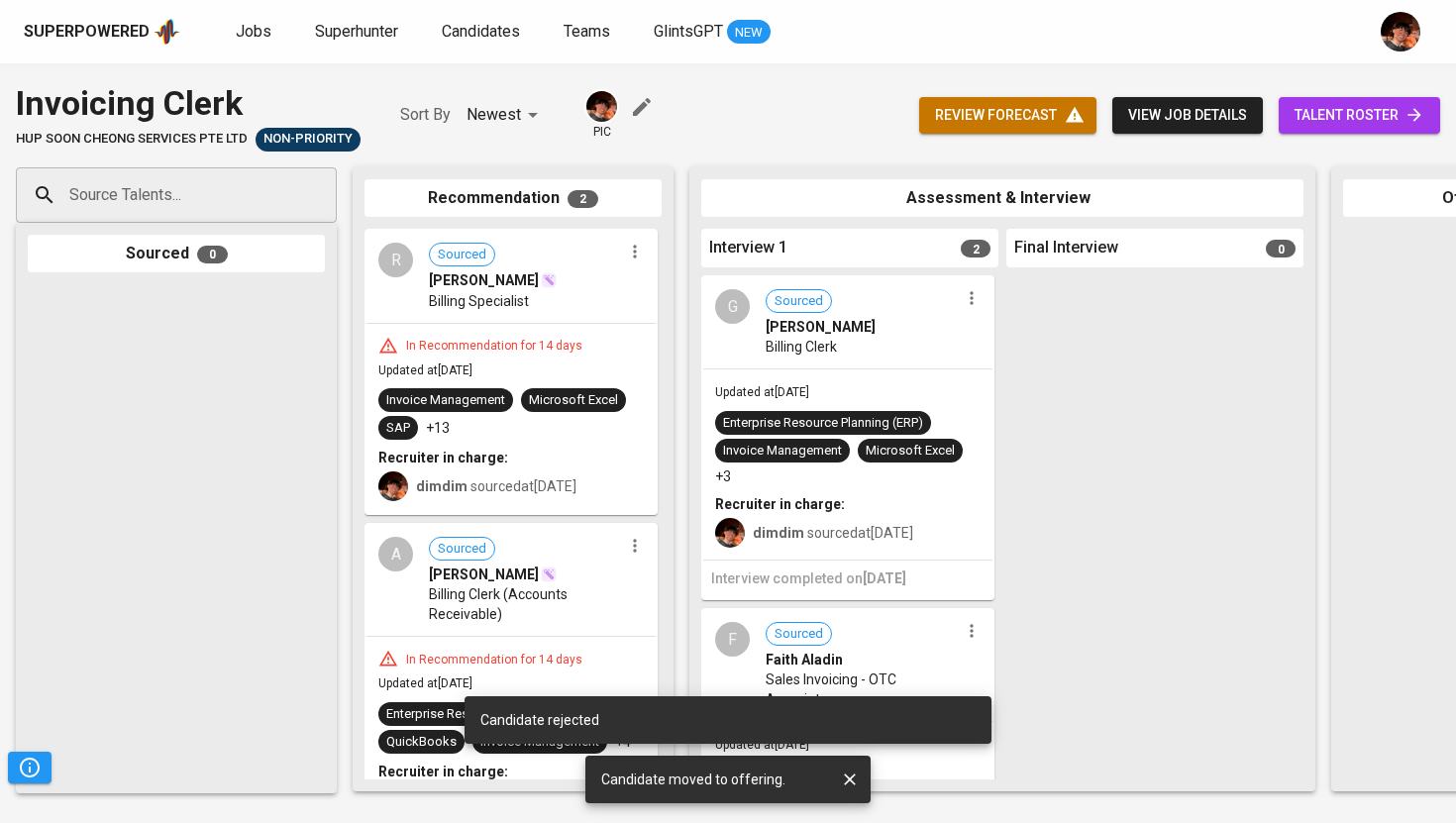 click at bounding box center (635, 252) 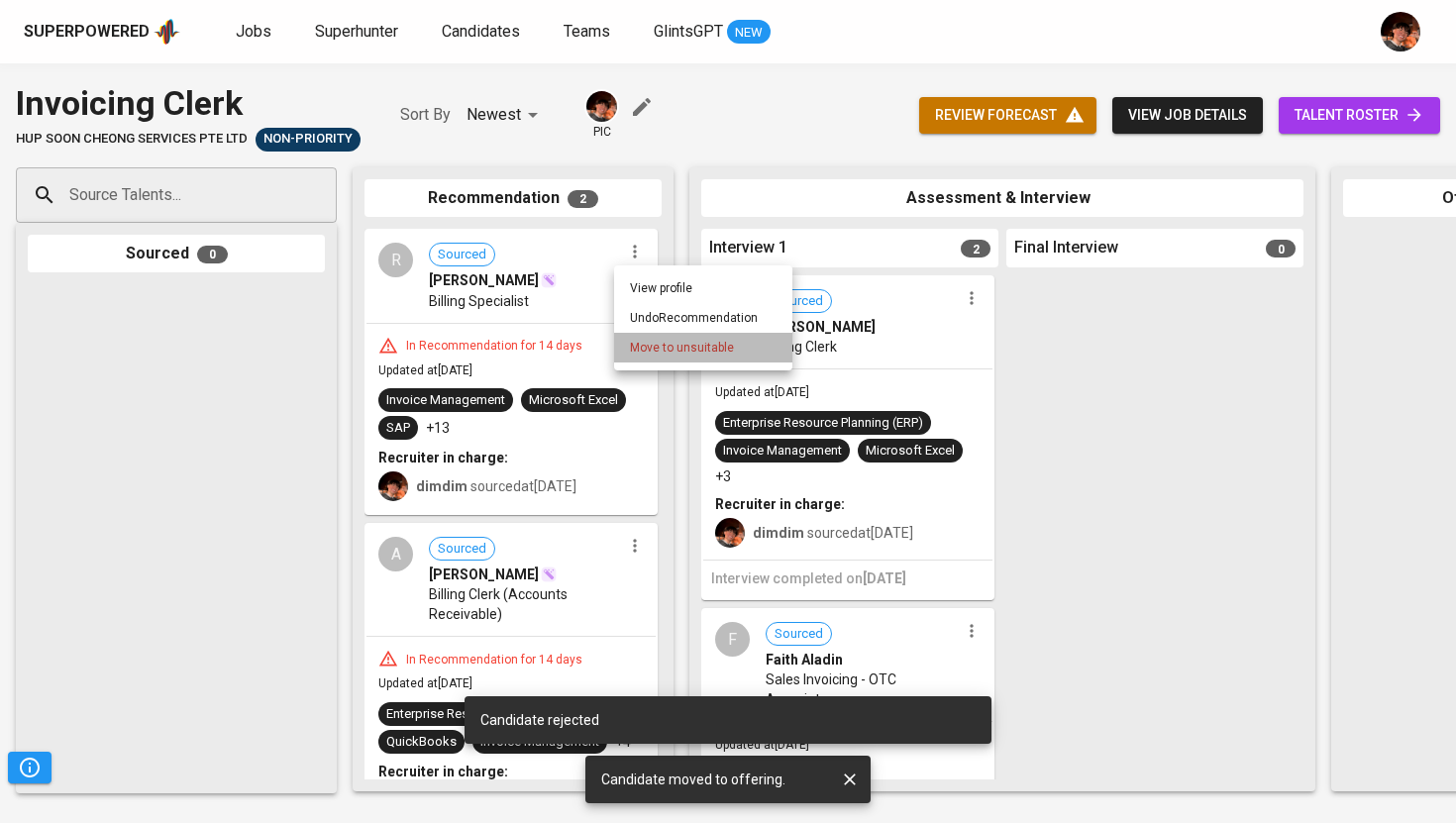 click on "Move to unsuitable" at bounding box center [681, 348] 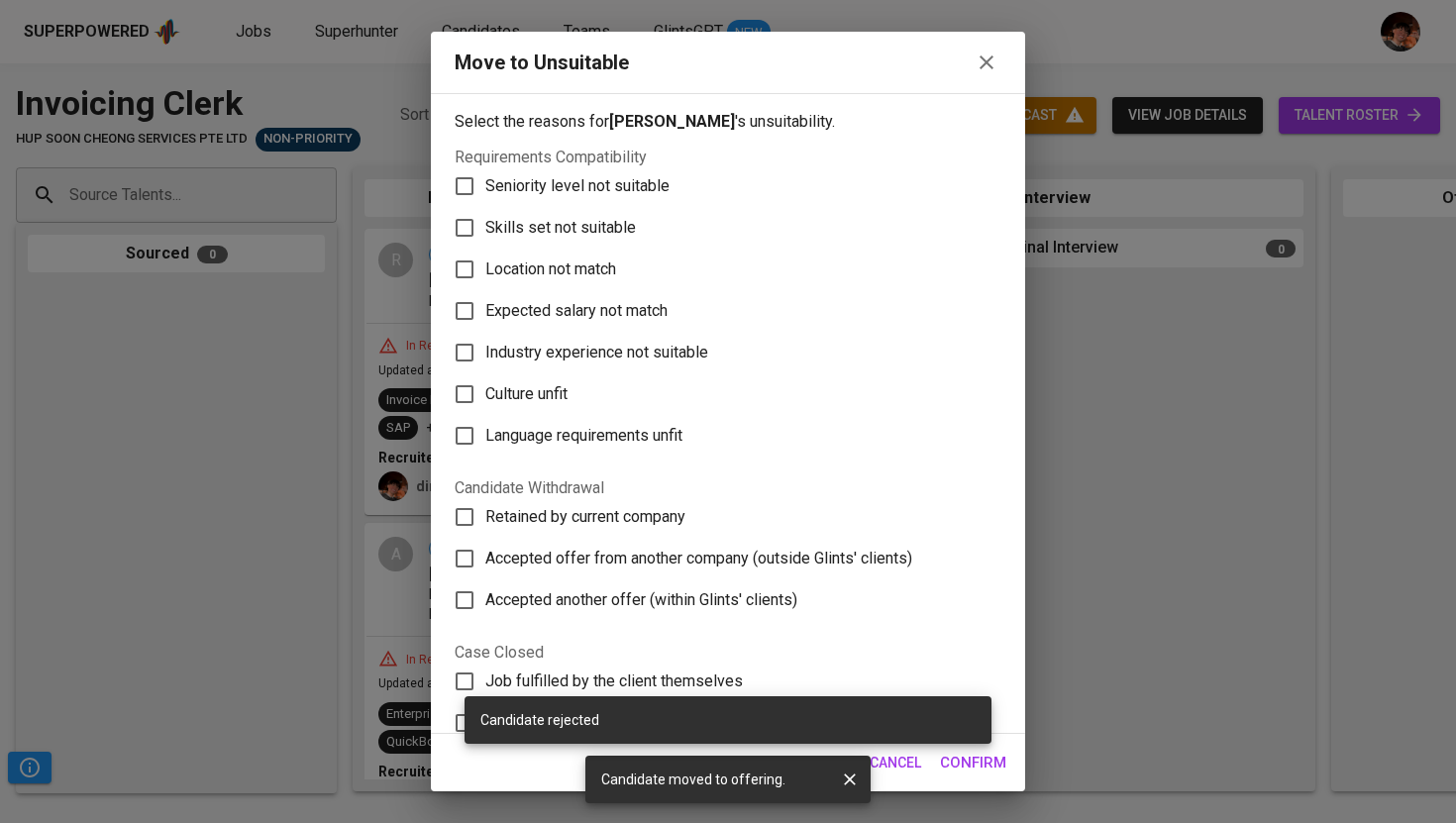 scroll, scrollTop: 194, scrollLeft: 0, axis: vertical 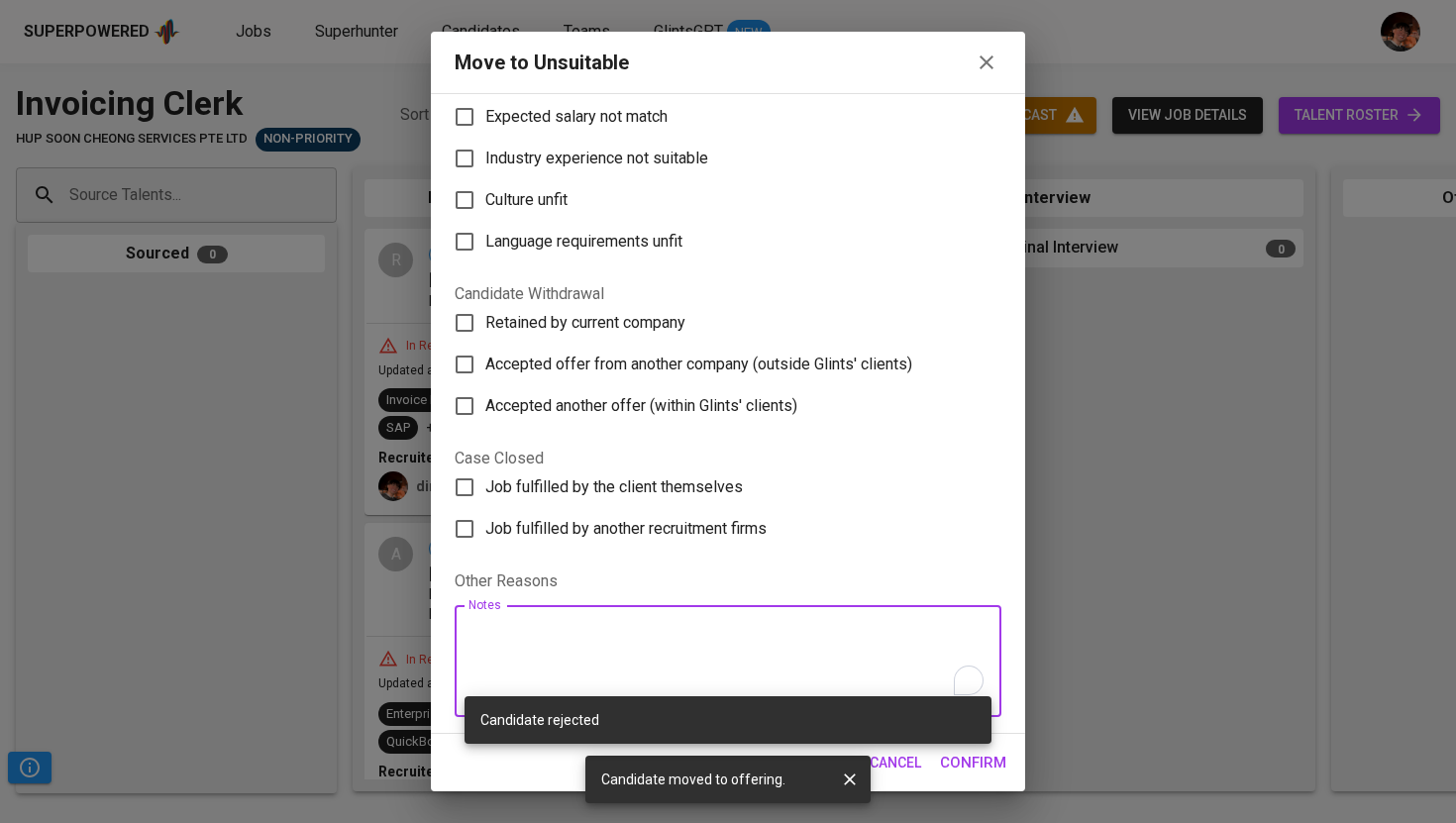 click at bounding box center (728, 662) 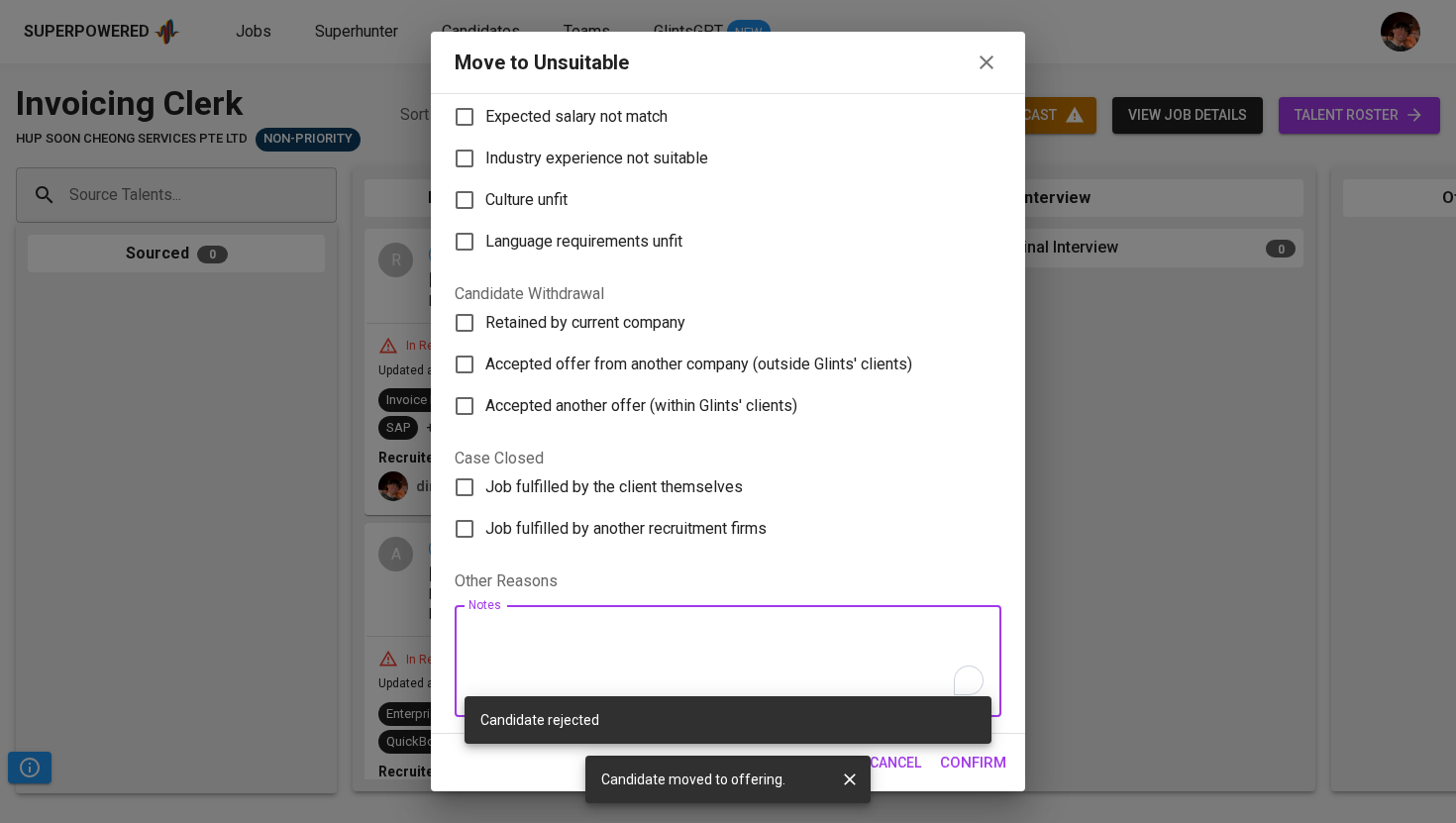 paste on "Fulfilled by Glints" 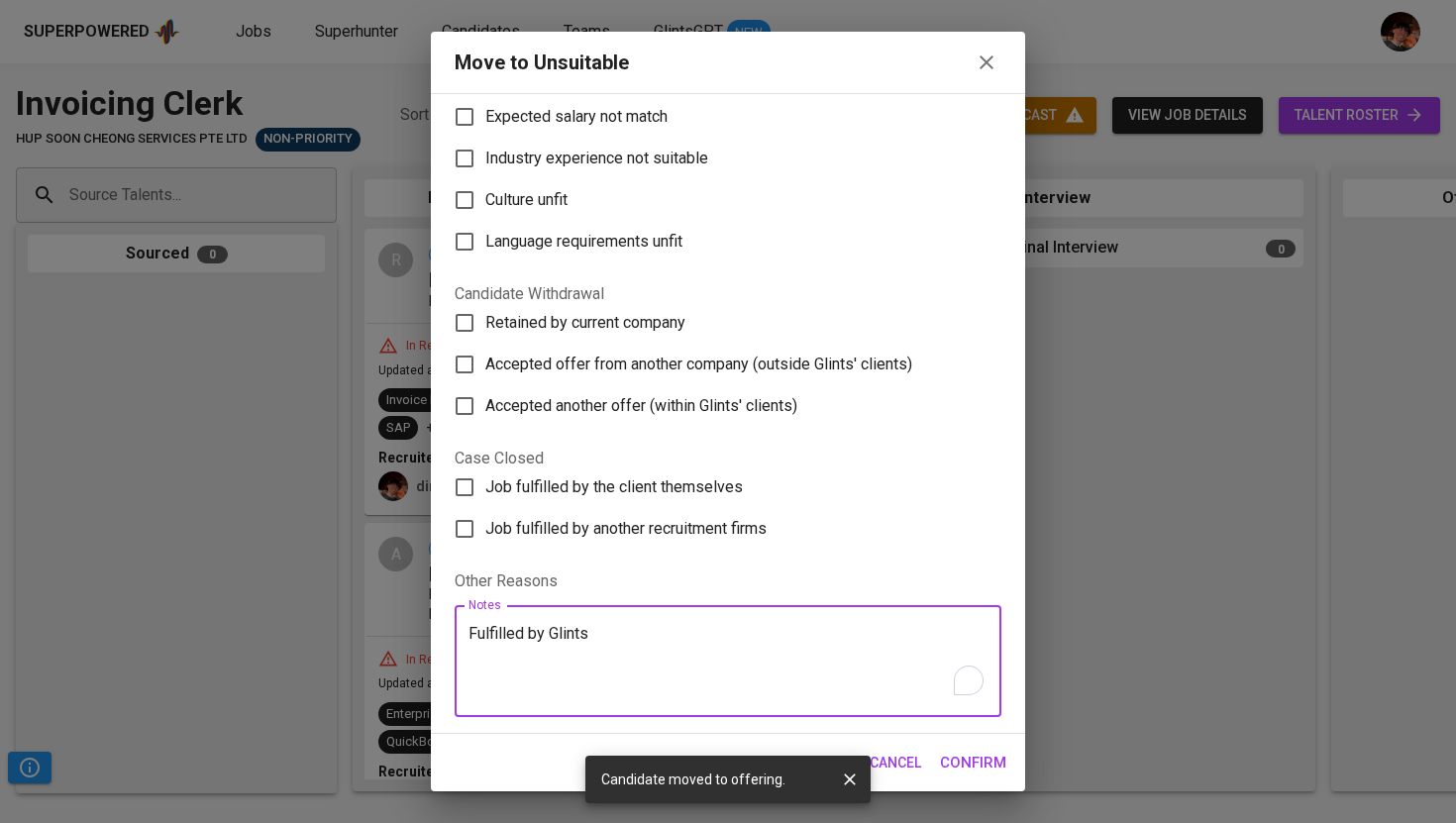 type on "Fulfilled by Glints" 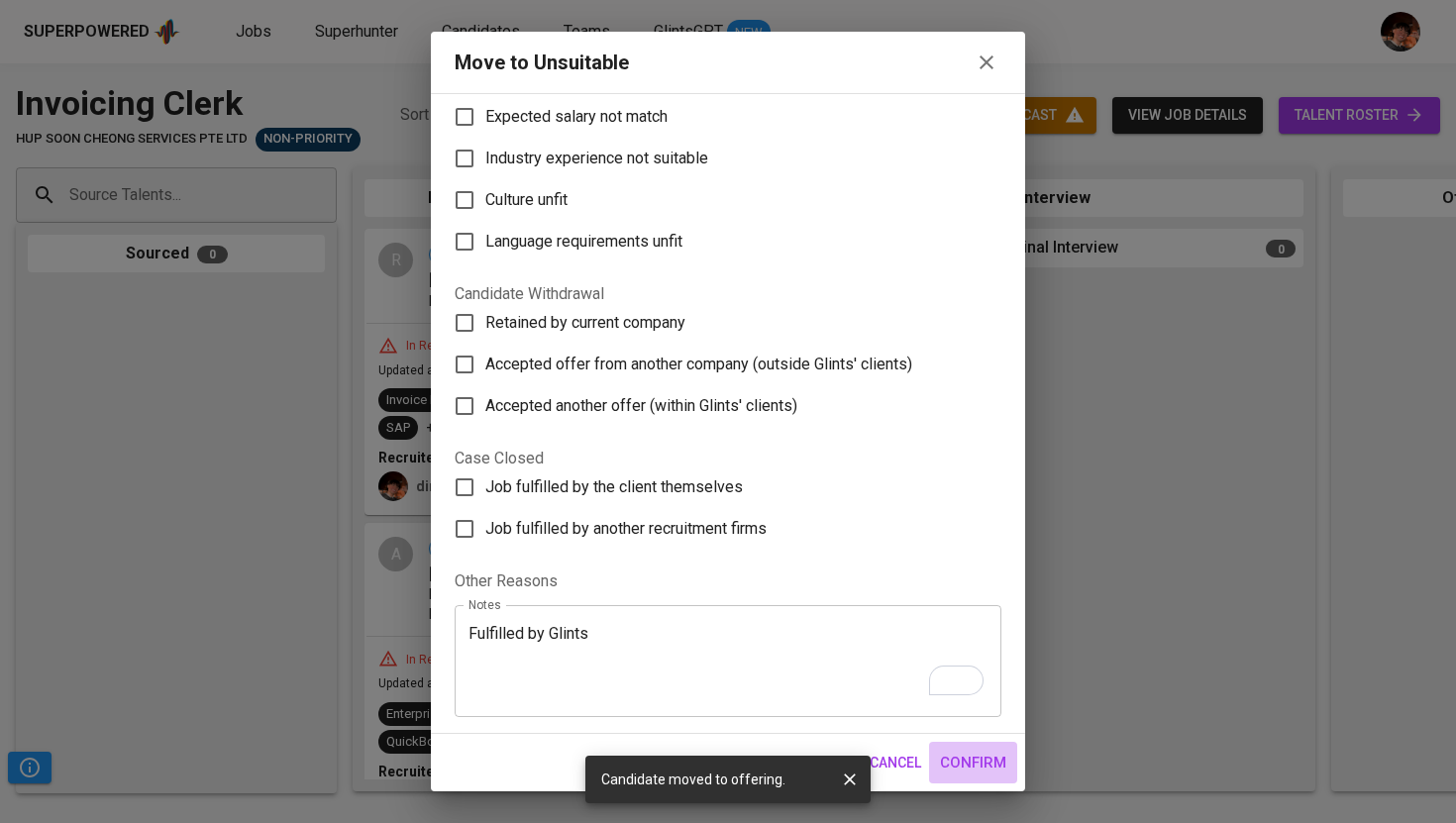 click on "Confirm" at bounding box center [973, 763] 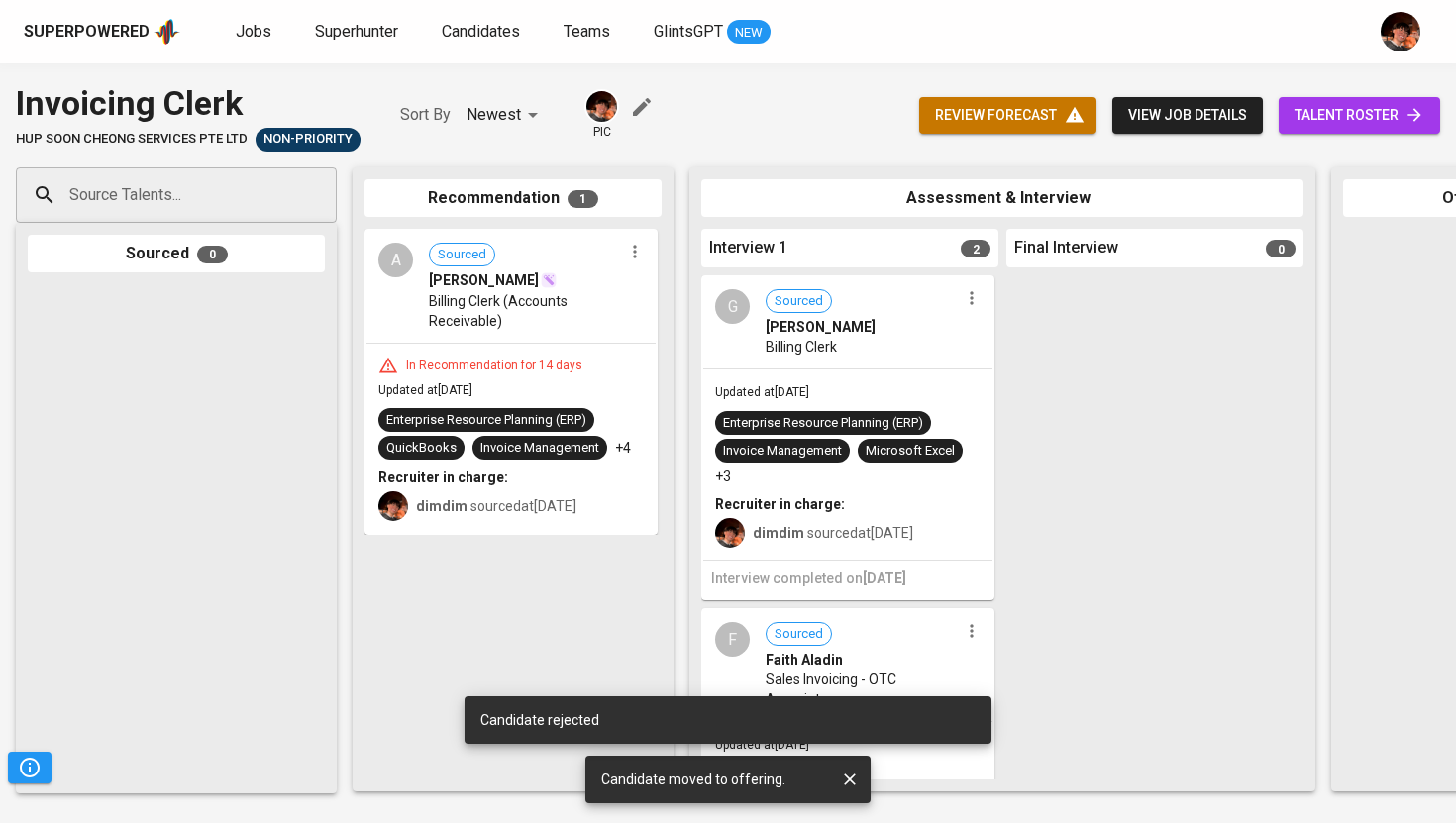 click at bounding box center [635, 252] 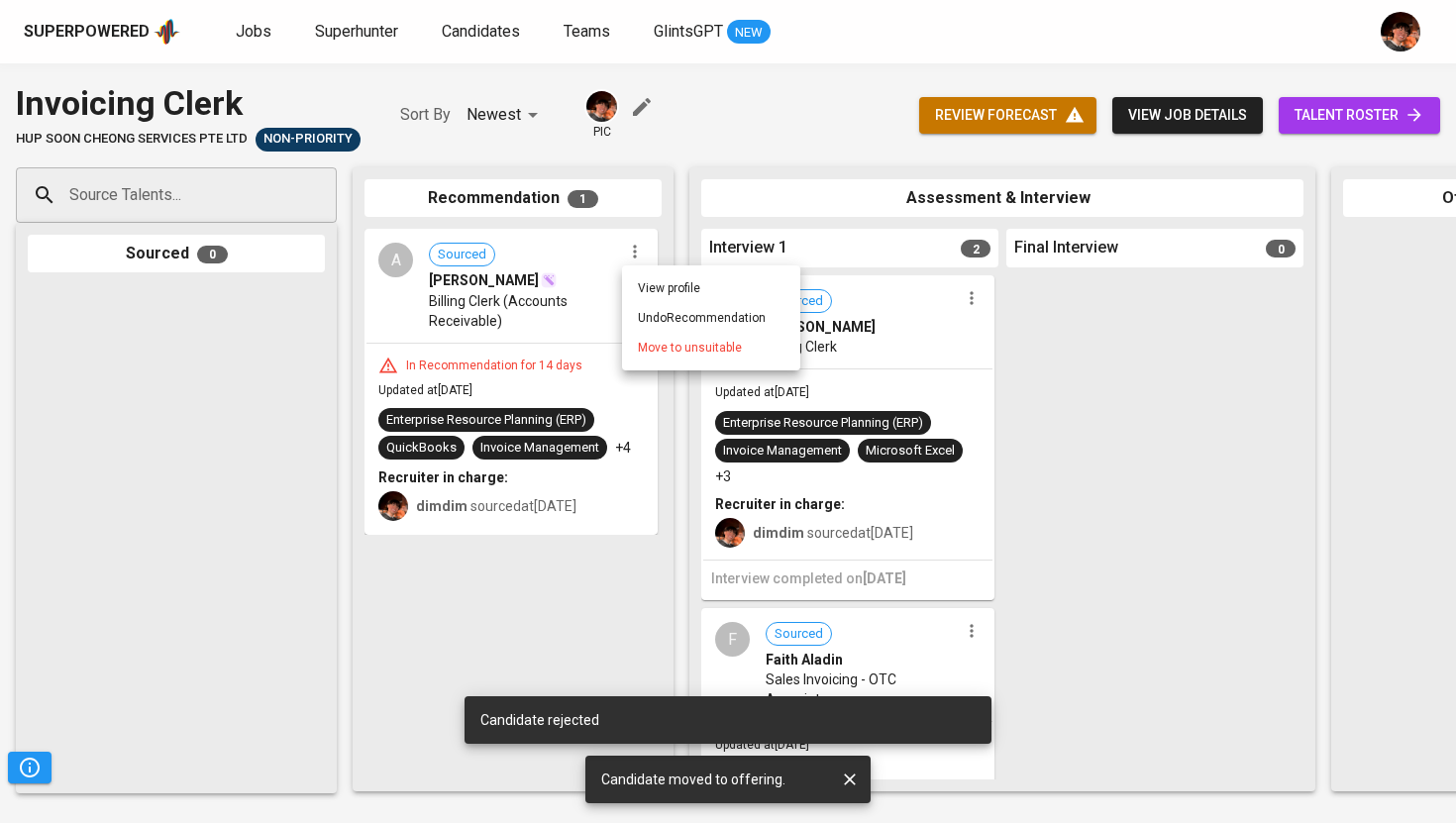 click on "Move to unsuitable" at bounding box center (711, 348) 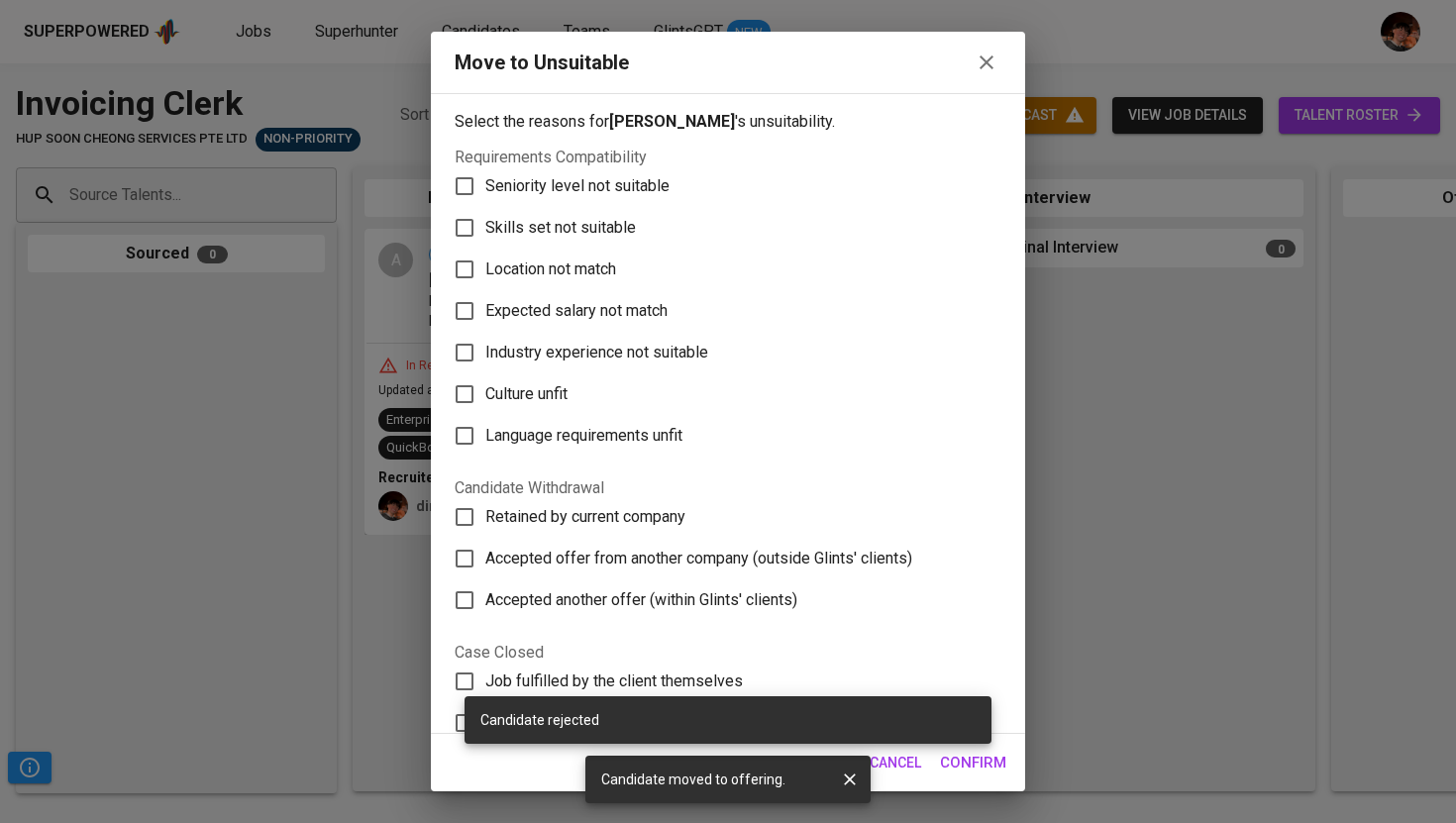 scroll, scrollTop: 194, scrollLeft: 0, axis: vertical 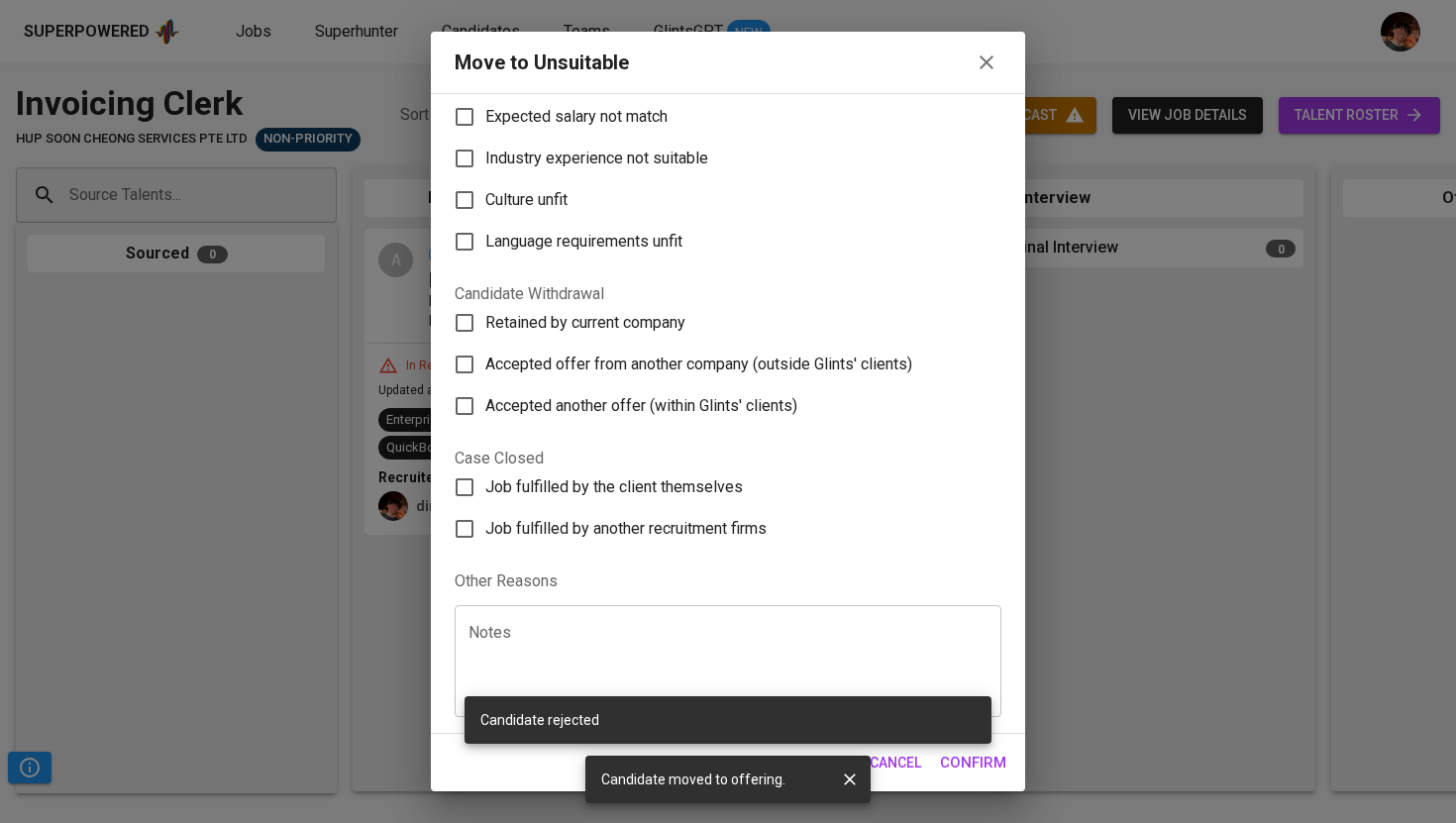 click at bounding box center [728, 662] 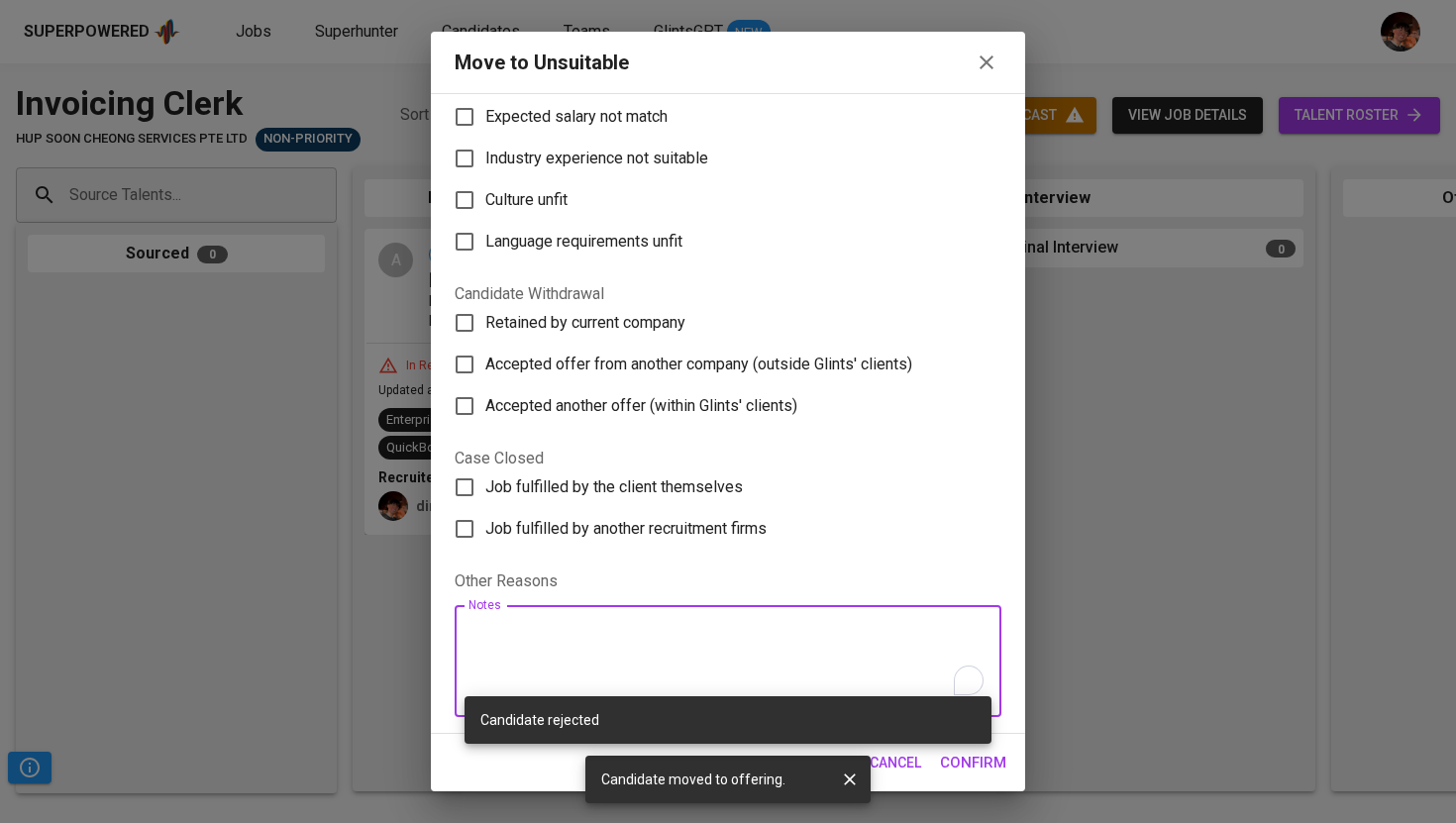 paste on "Fulfilled by Glints" 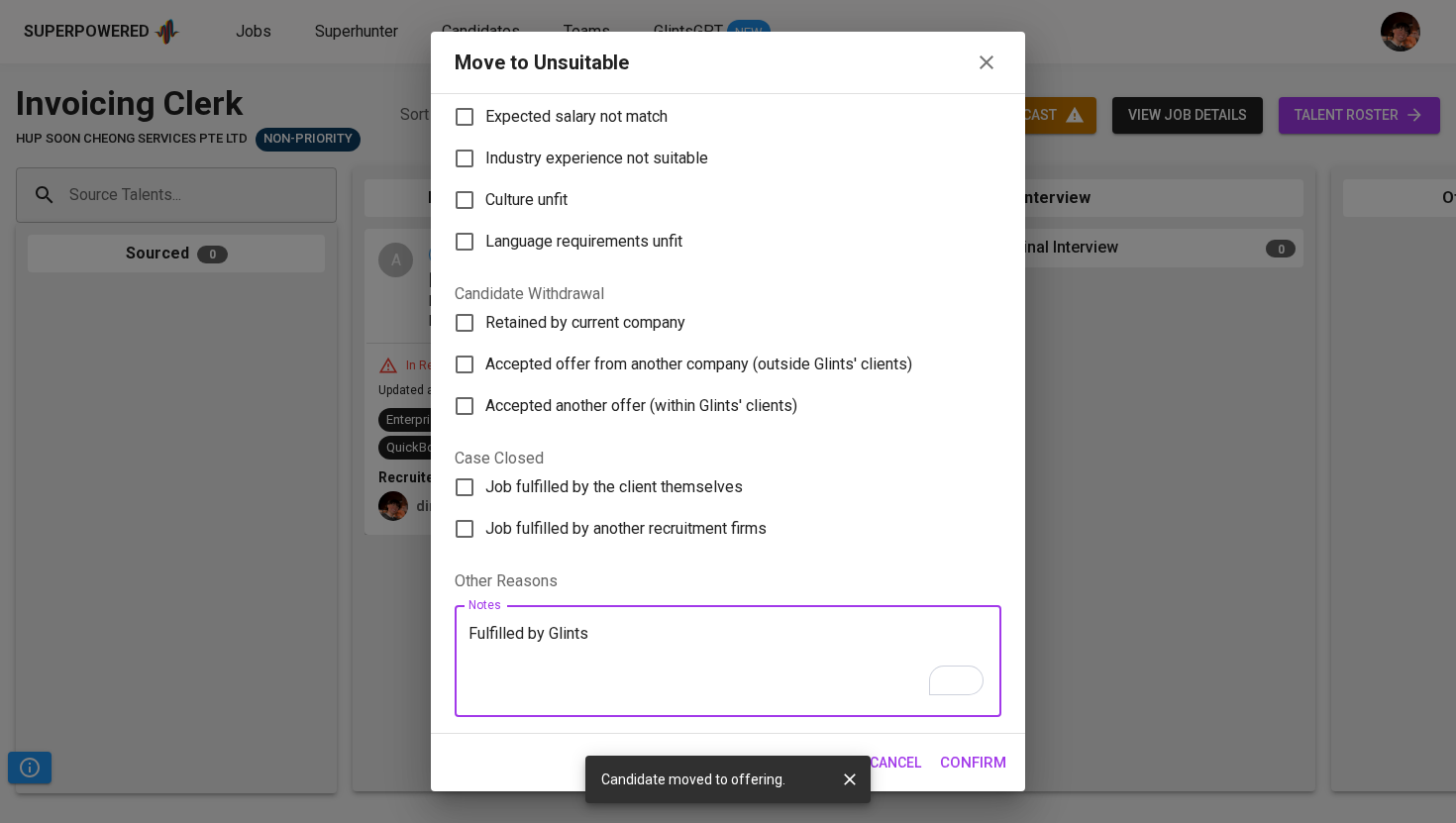 type on "Fulfilled by Glints" 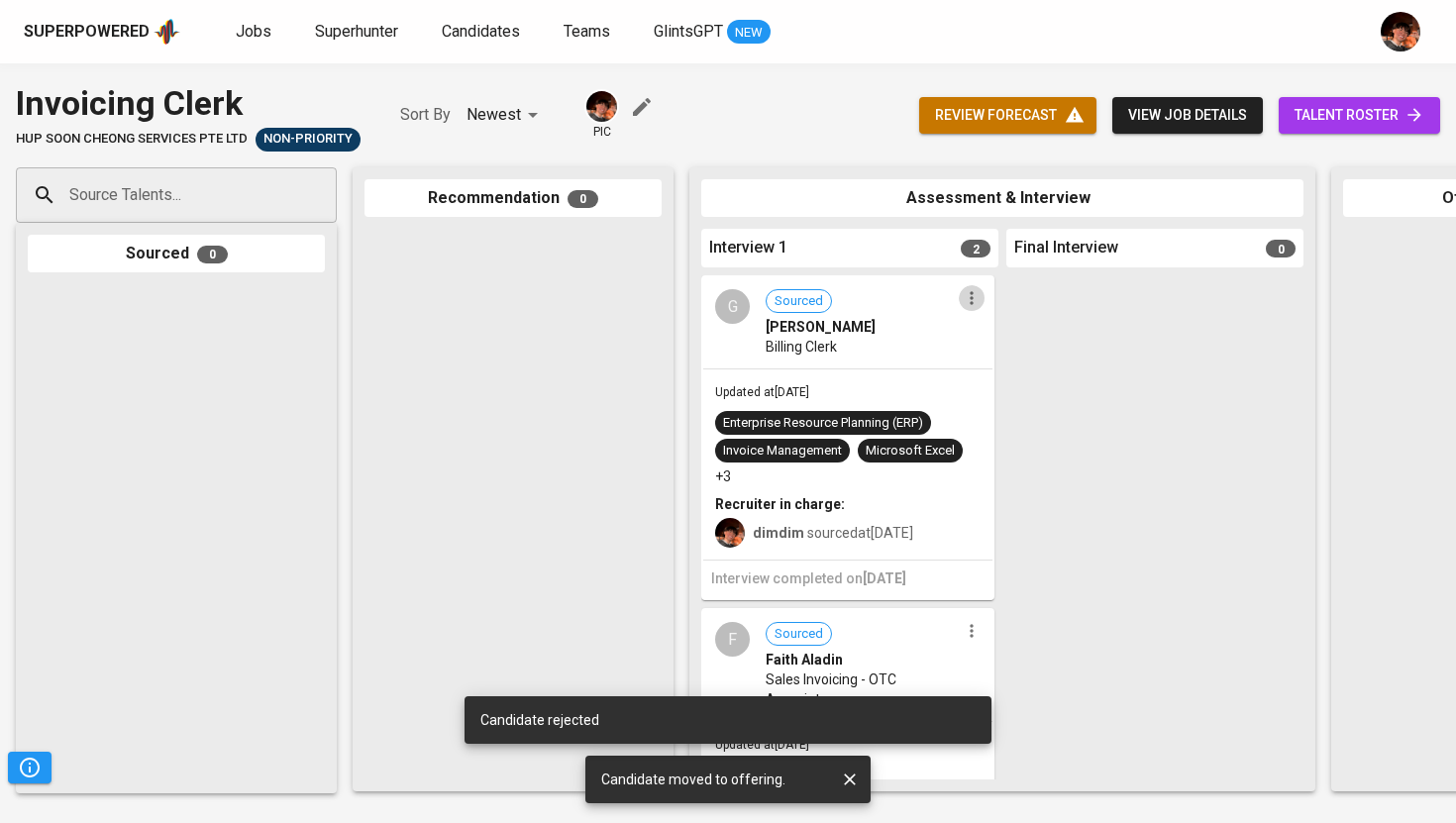 click 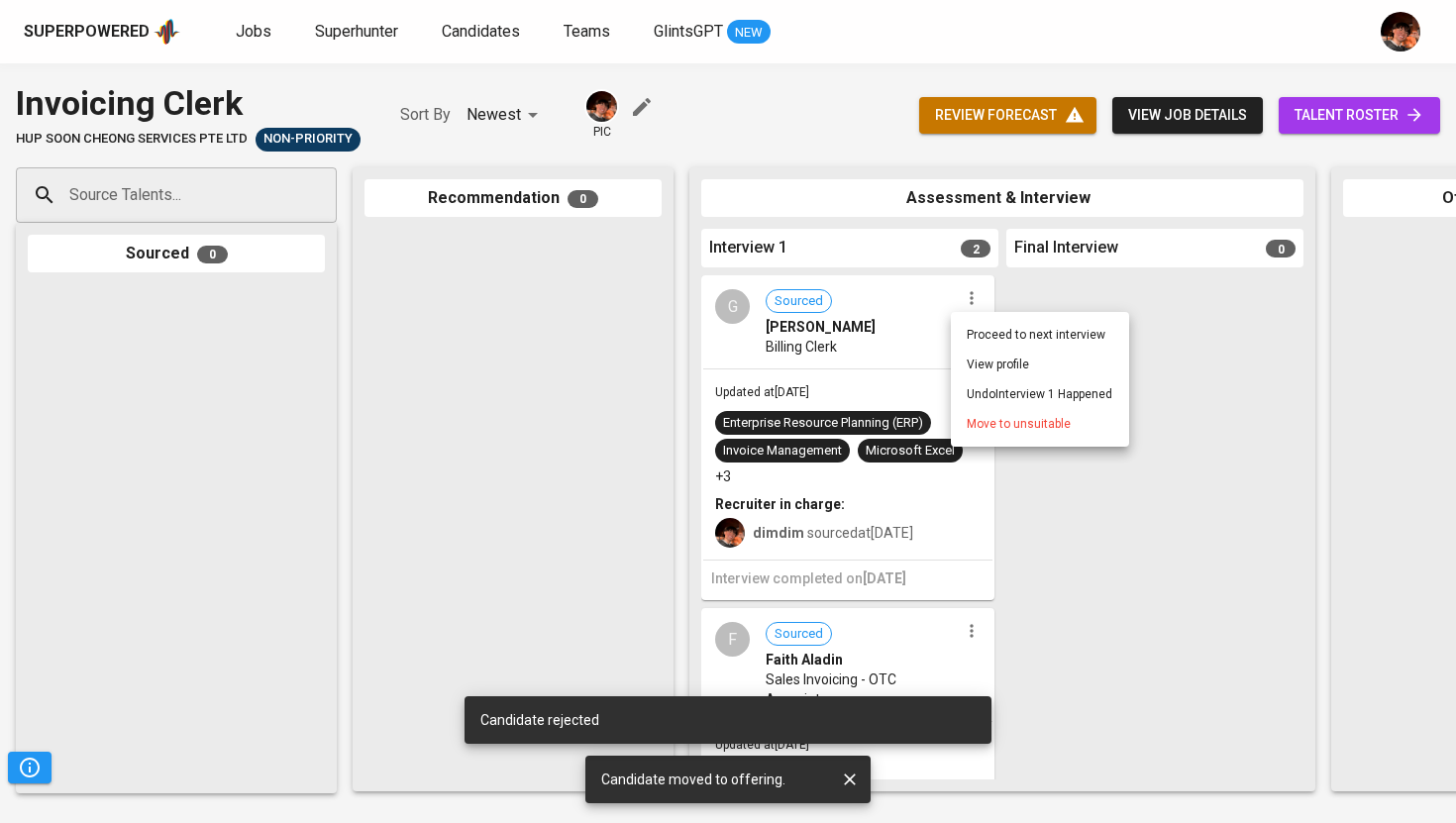 click on "Proceed to next interview View profile Undo  Interview 1 Happened Move to unsuitable" at bounding box center (1040, 379) 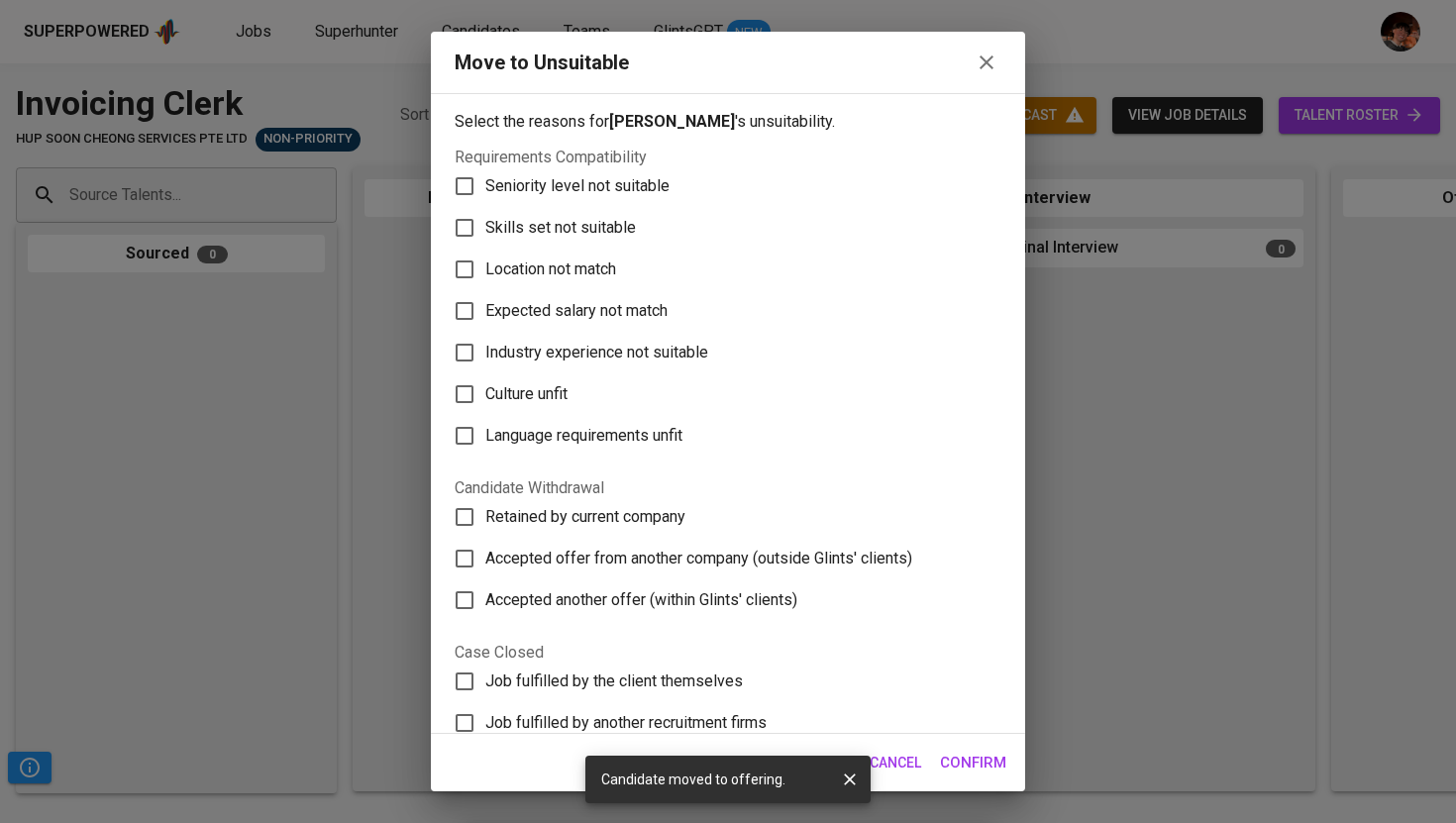 scroll, scrollTop: 194, scrollLeft: 0, axis: vertical 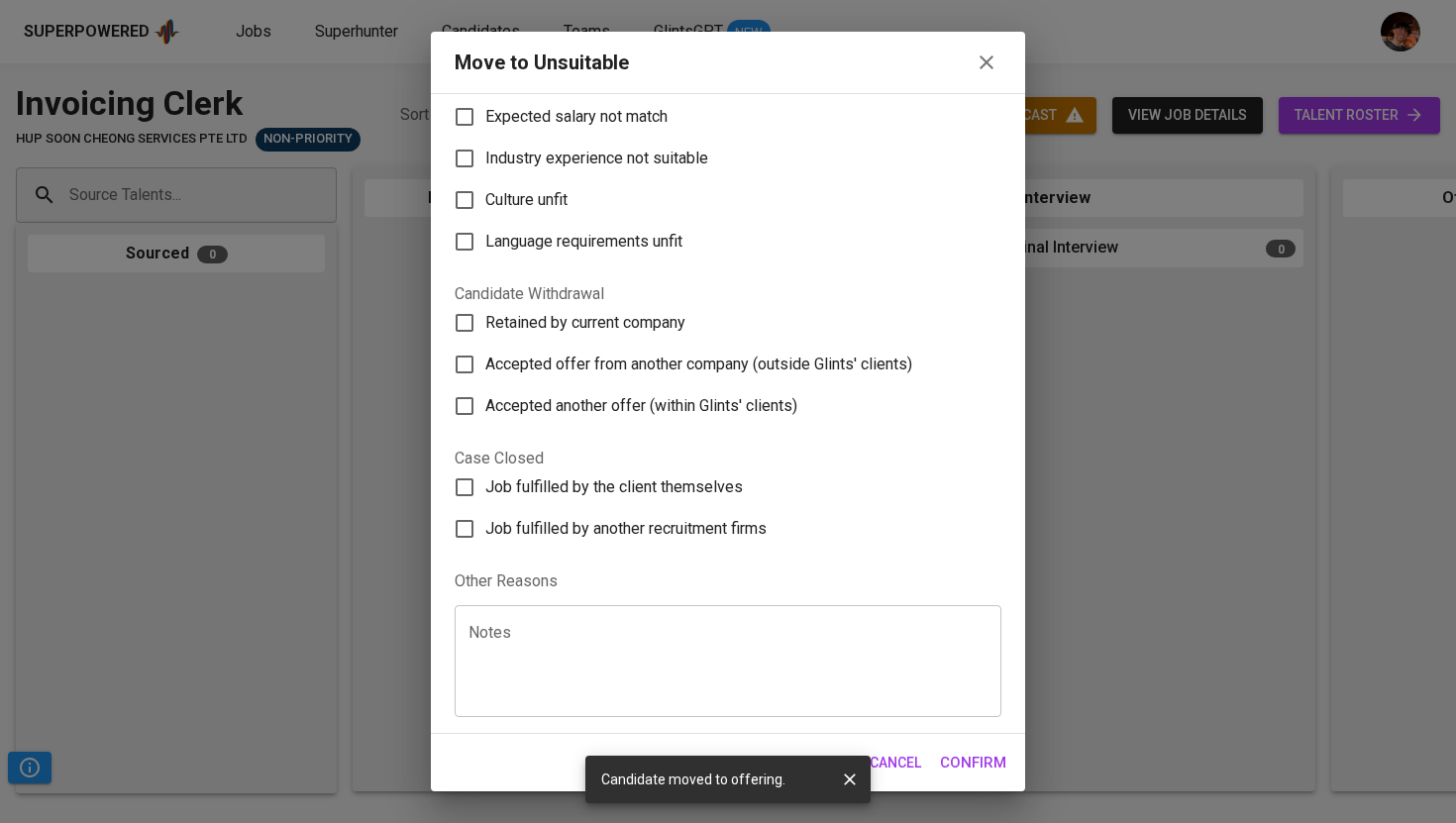 click at bounding box center (728, 662) 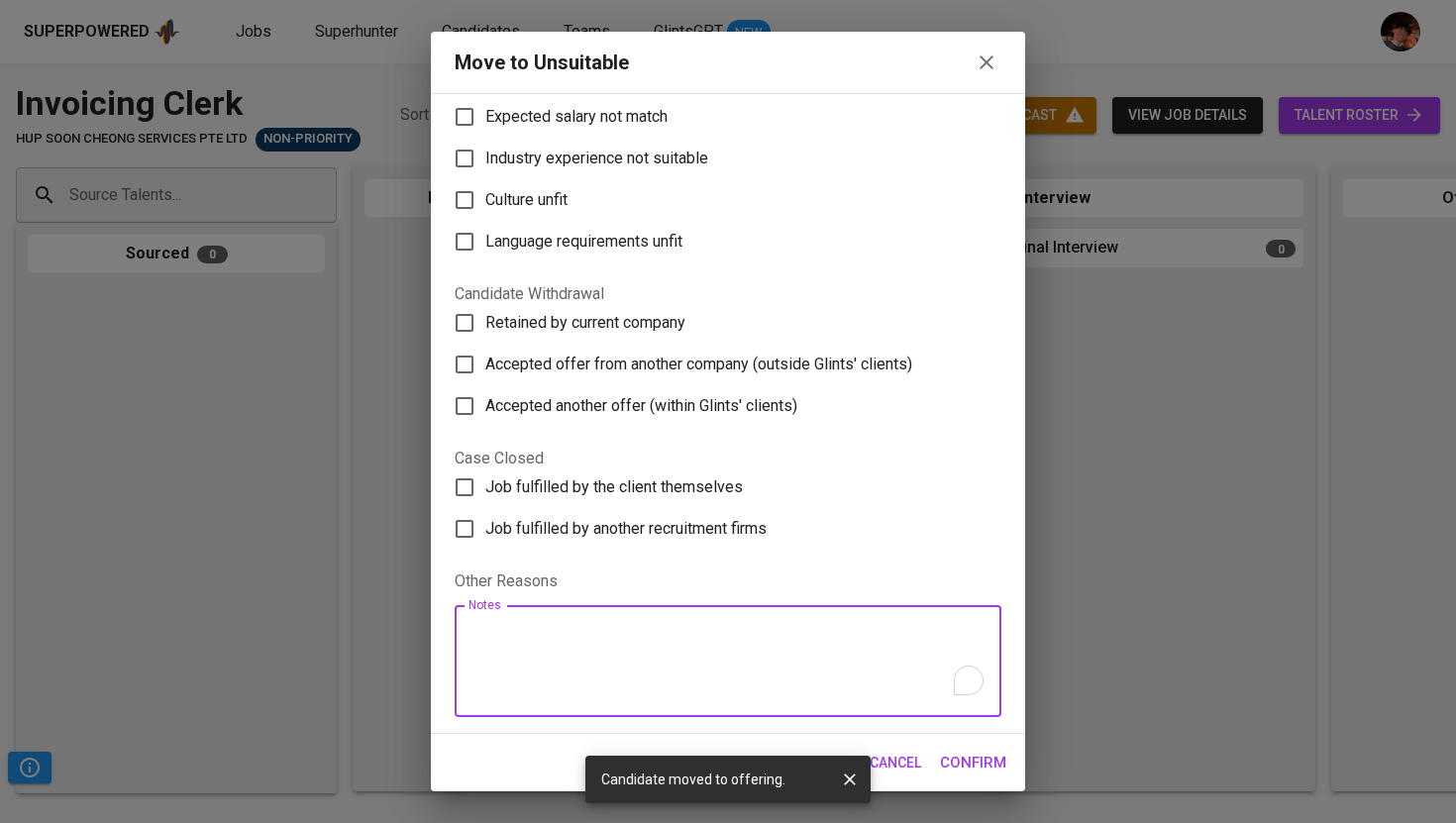 paste on "Fulfilled by Glints" 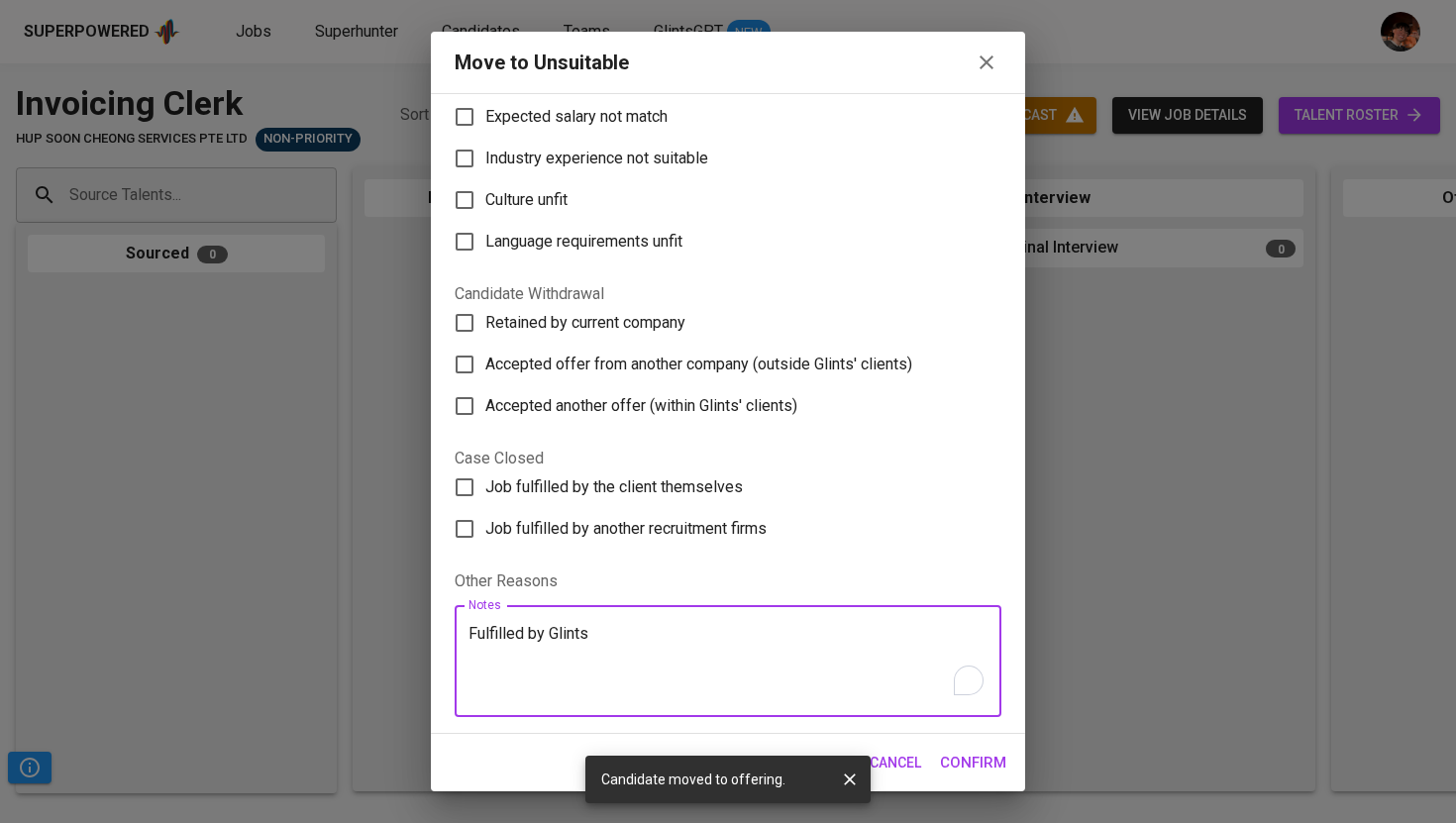 type on "Fulfilled by Glints" 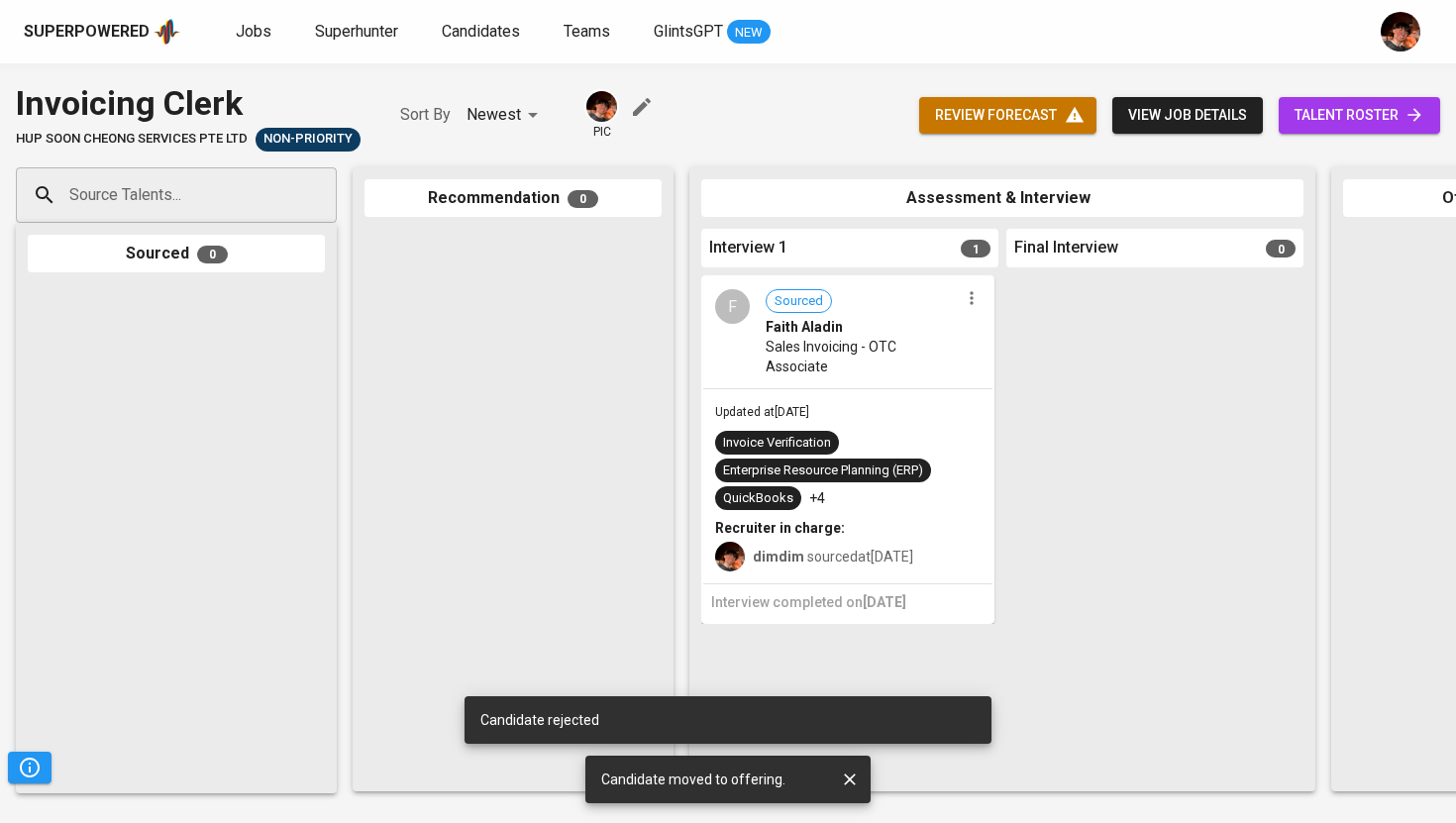 click at bounding box center (972, 298) 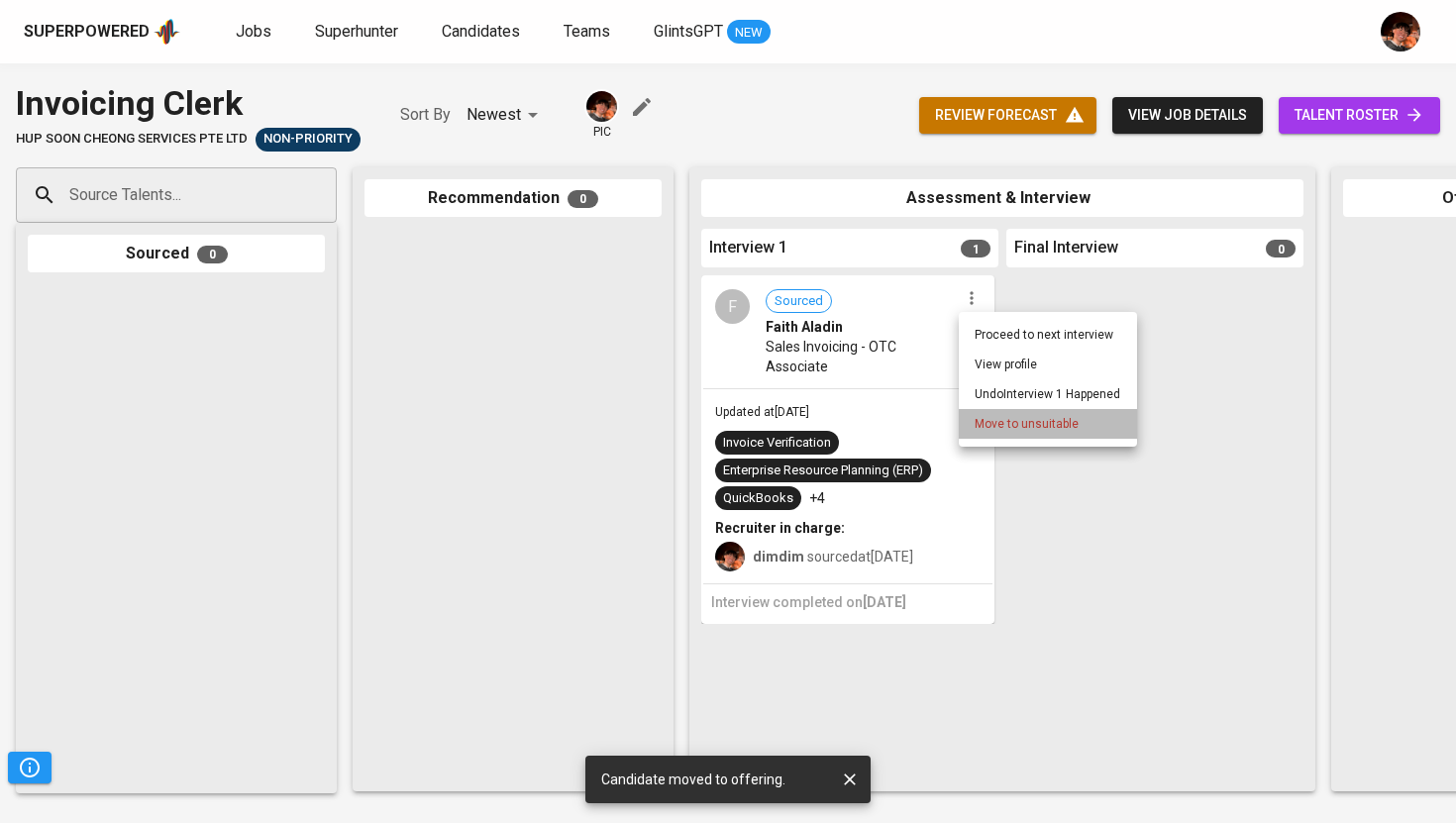 click on "Move to unsuitable" at bounding box center [1026, 424] 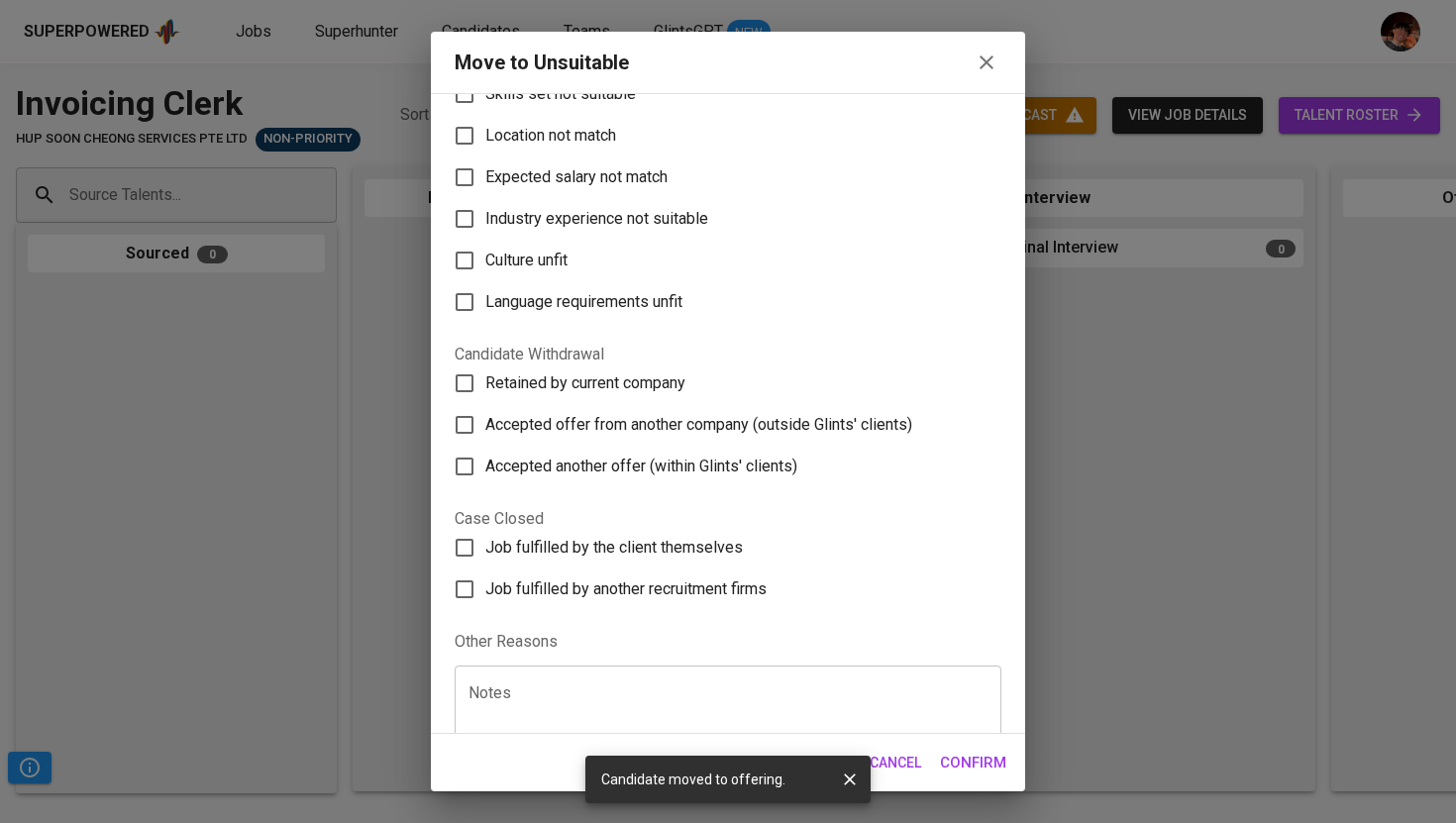 scroll, scrollTop: 136, scrollLeft: 0, axis: vertical 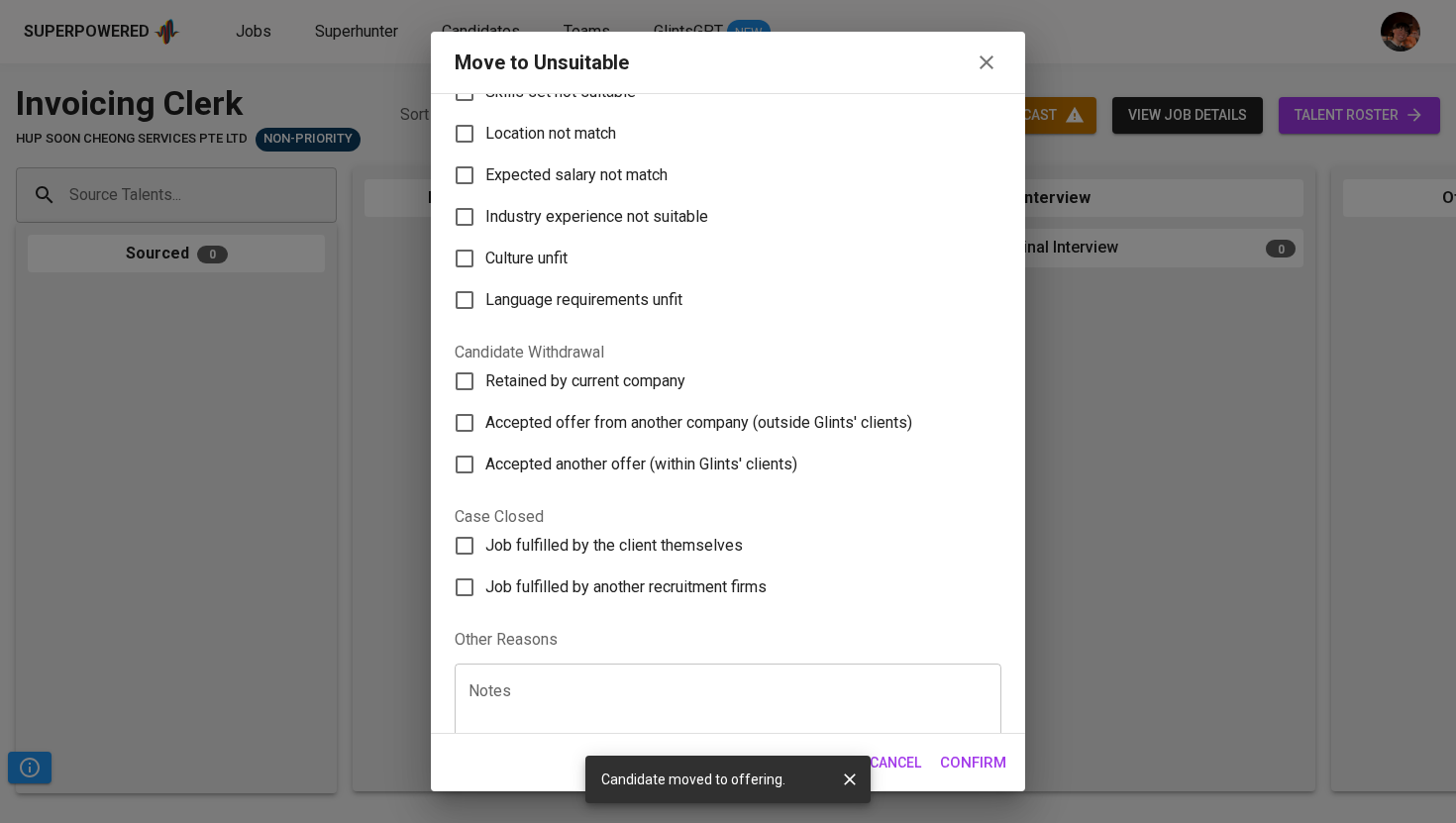 click at bounding box center [728, 720] 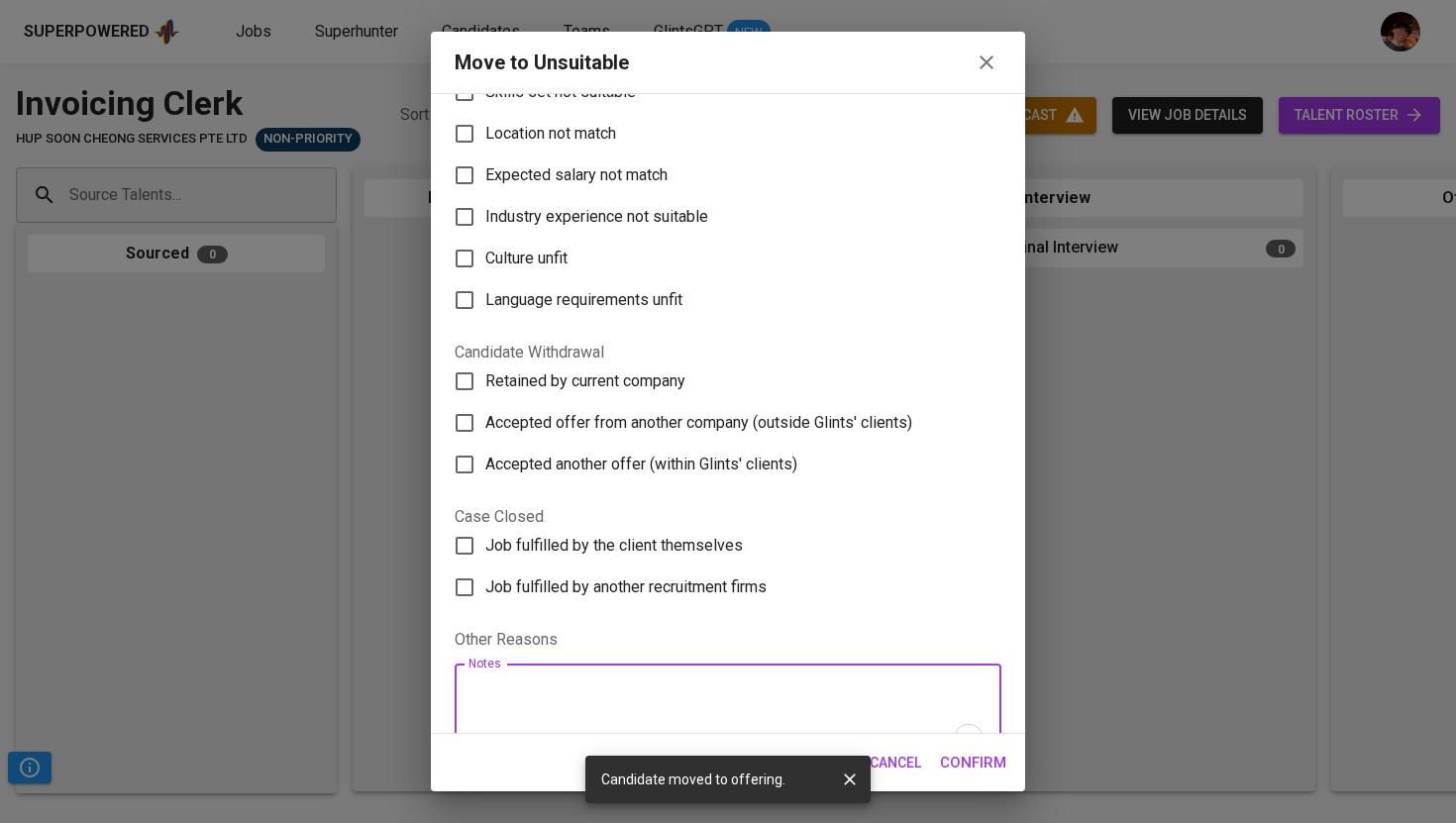 paste on "Fulfilled by Glints" 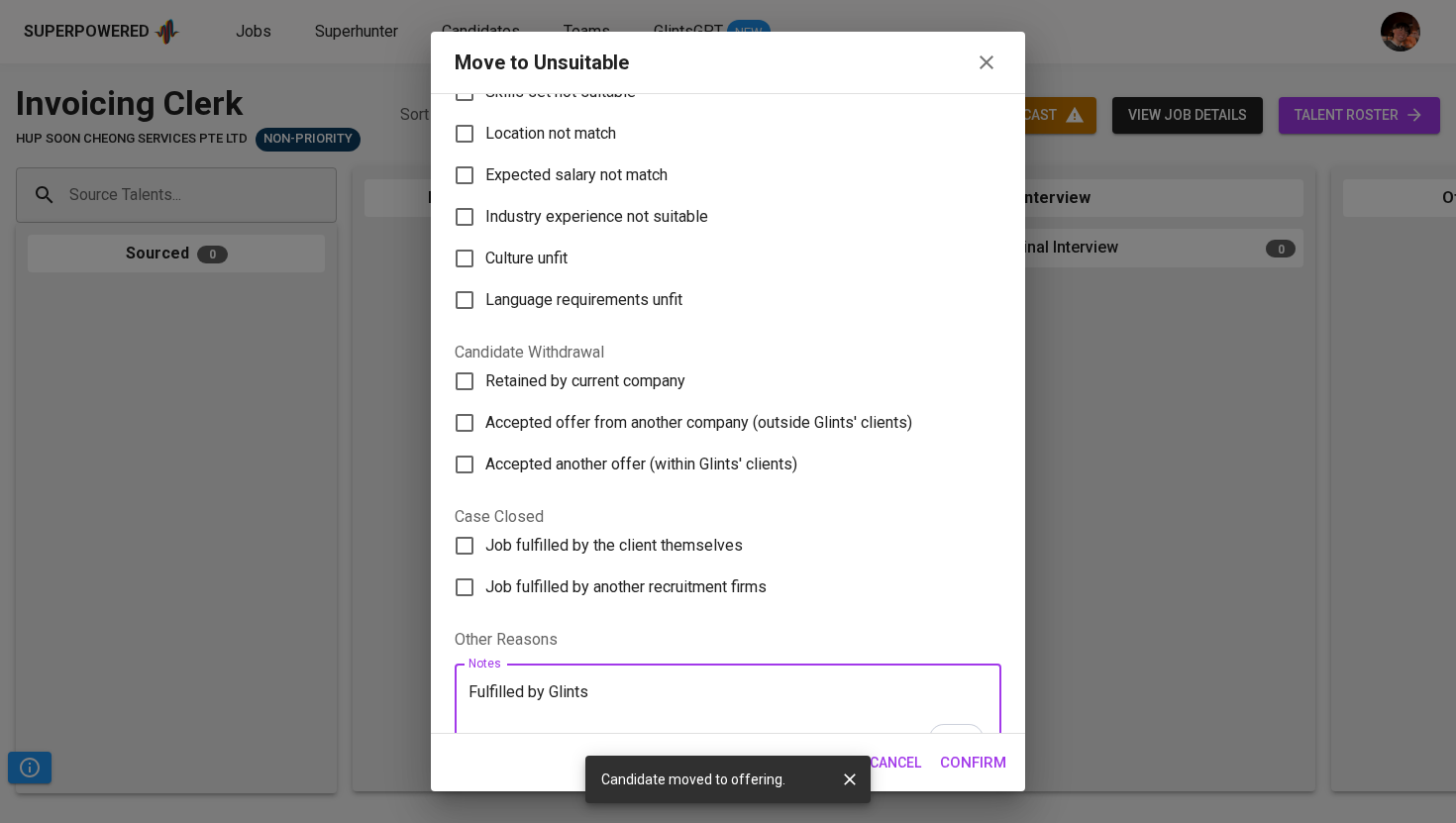 scroll, scrollTop: 194, scrollLeft: 0, axis: vertical 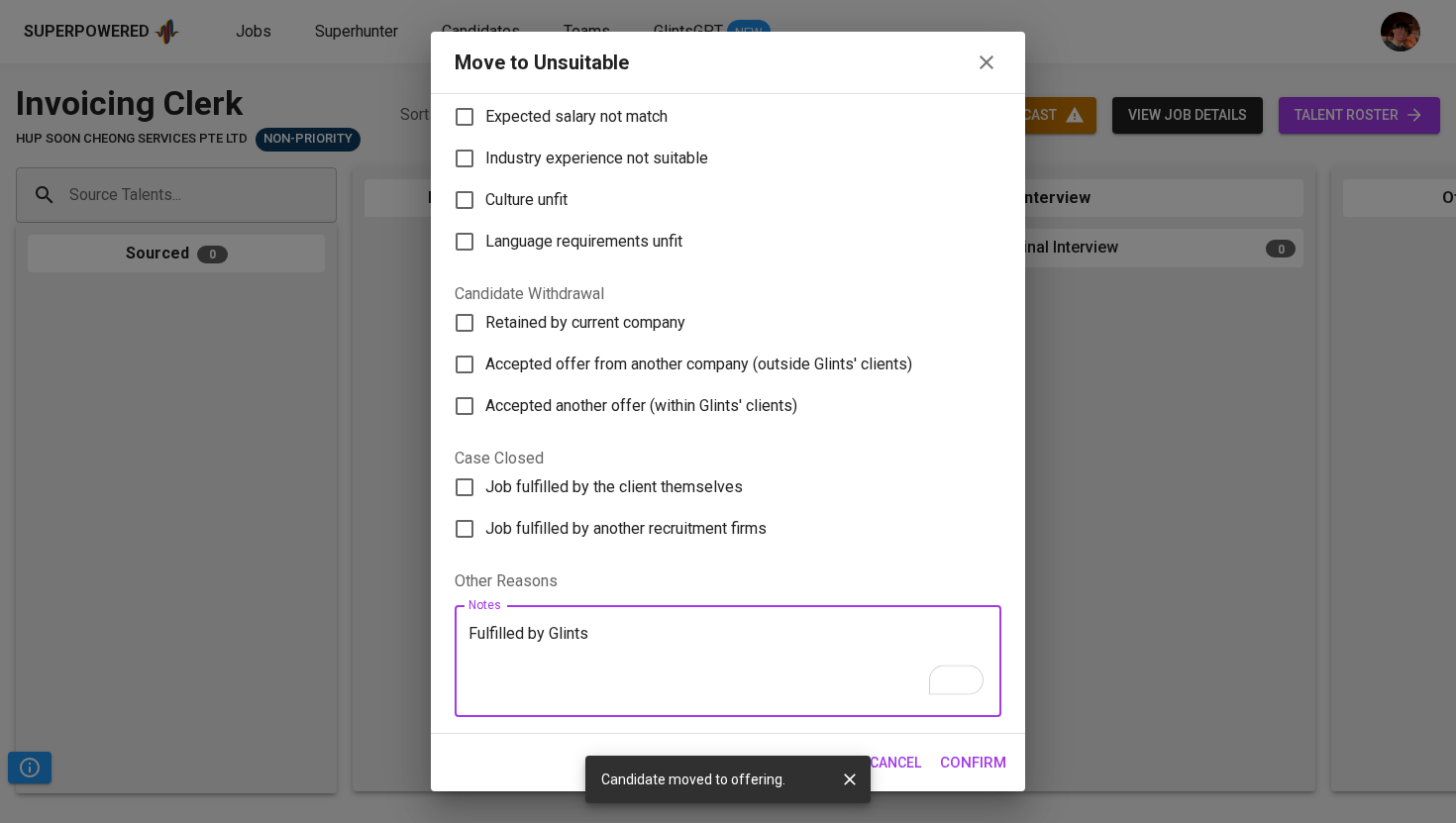 type on "Fulfilled by Glints" 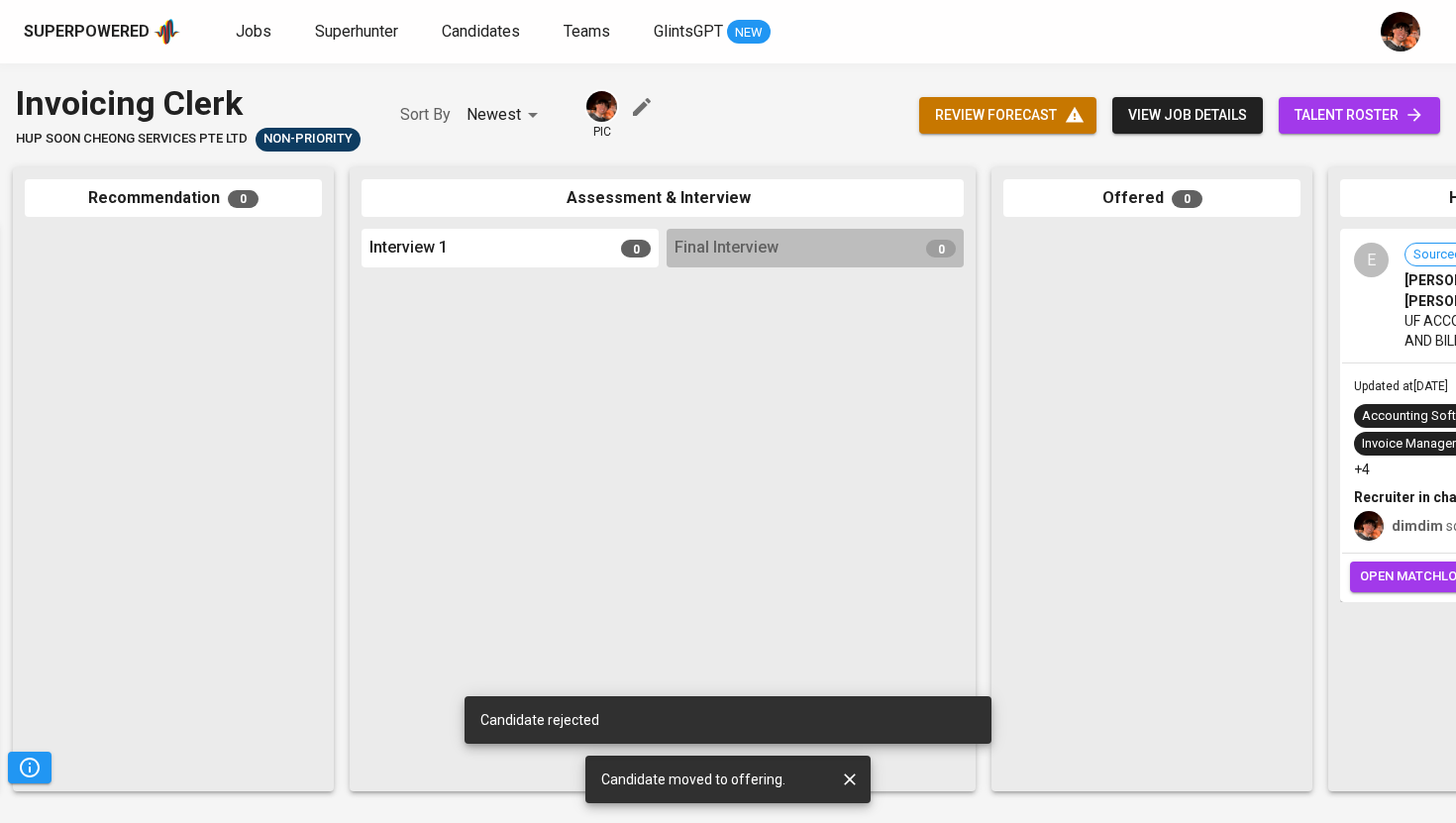 scroll, scrollTop: 0, scrollLeft: 902, axis: horizontal 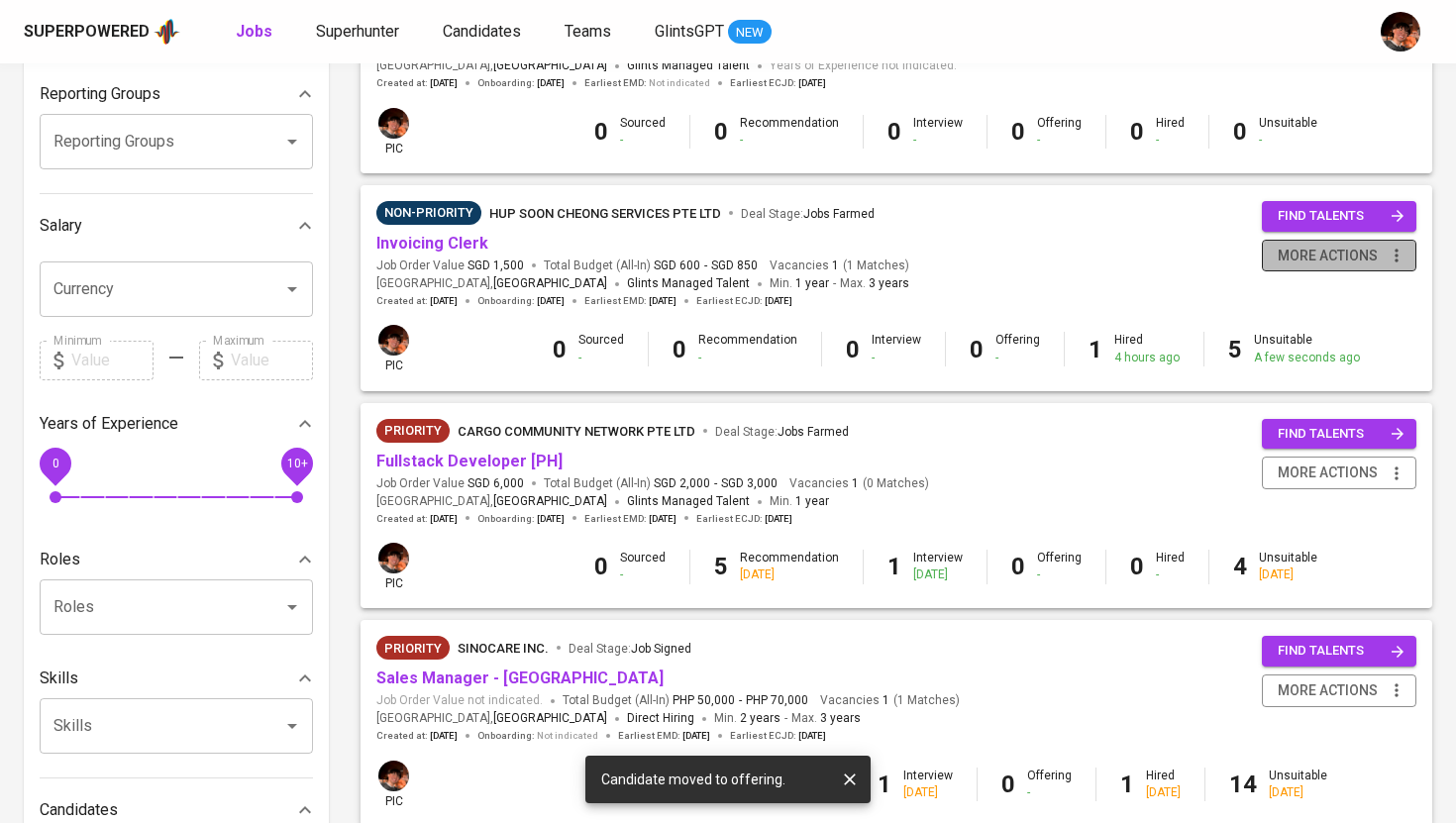 click on "more actions" at bounding box center (1327, 256) 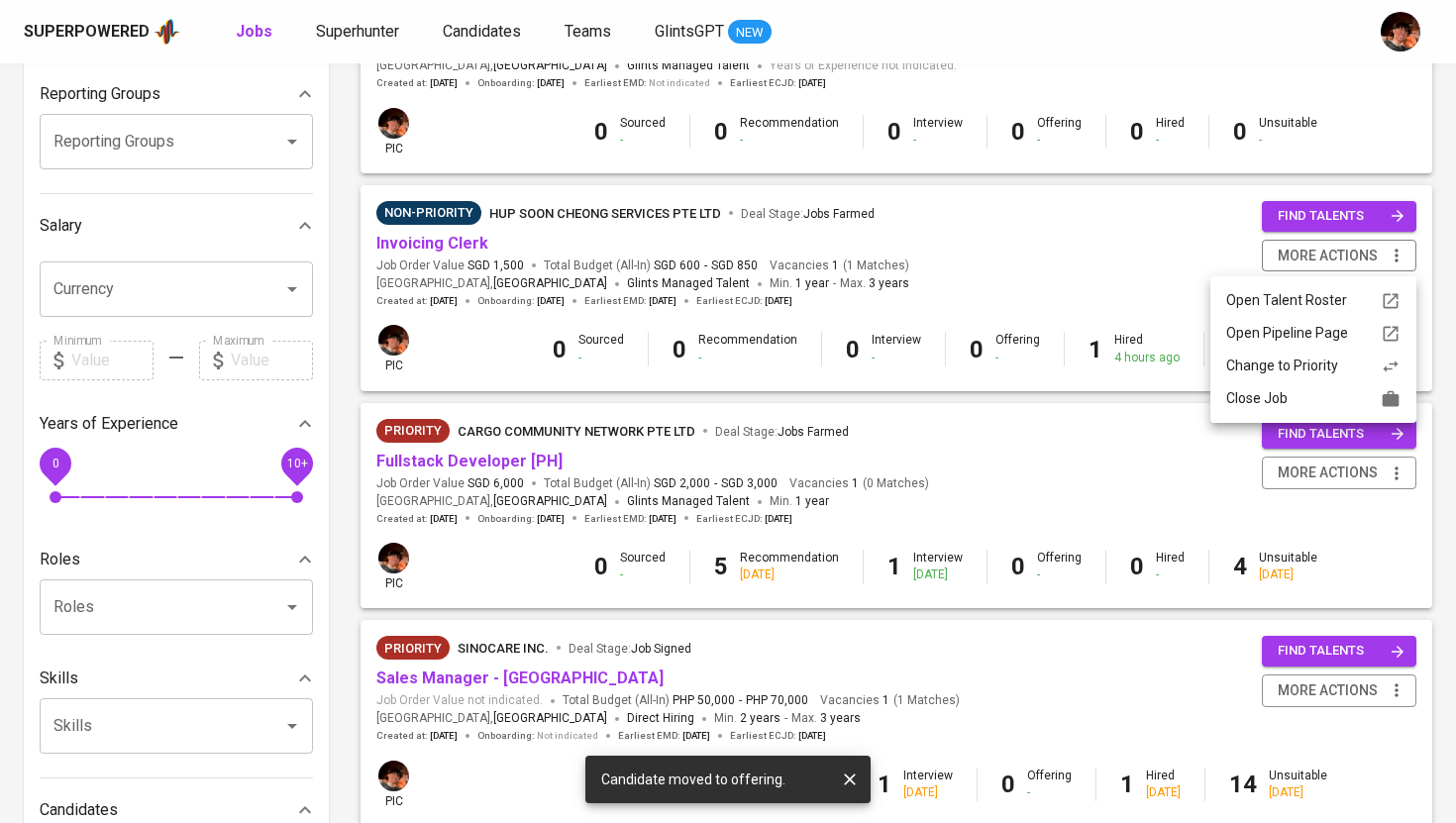 click on "Close Job" at bounding box center (1313, 398) 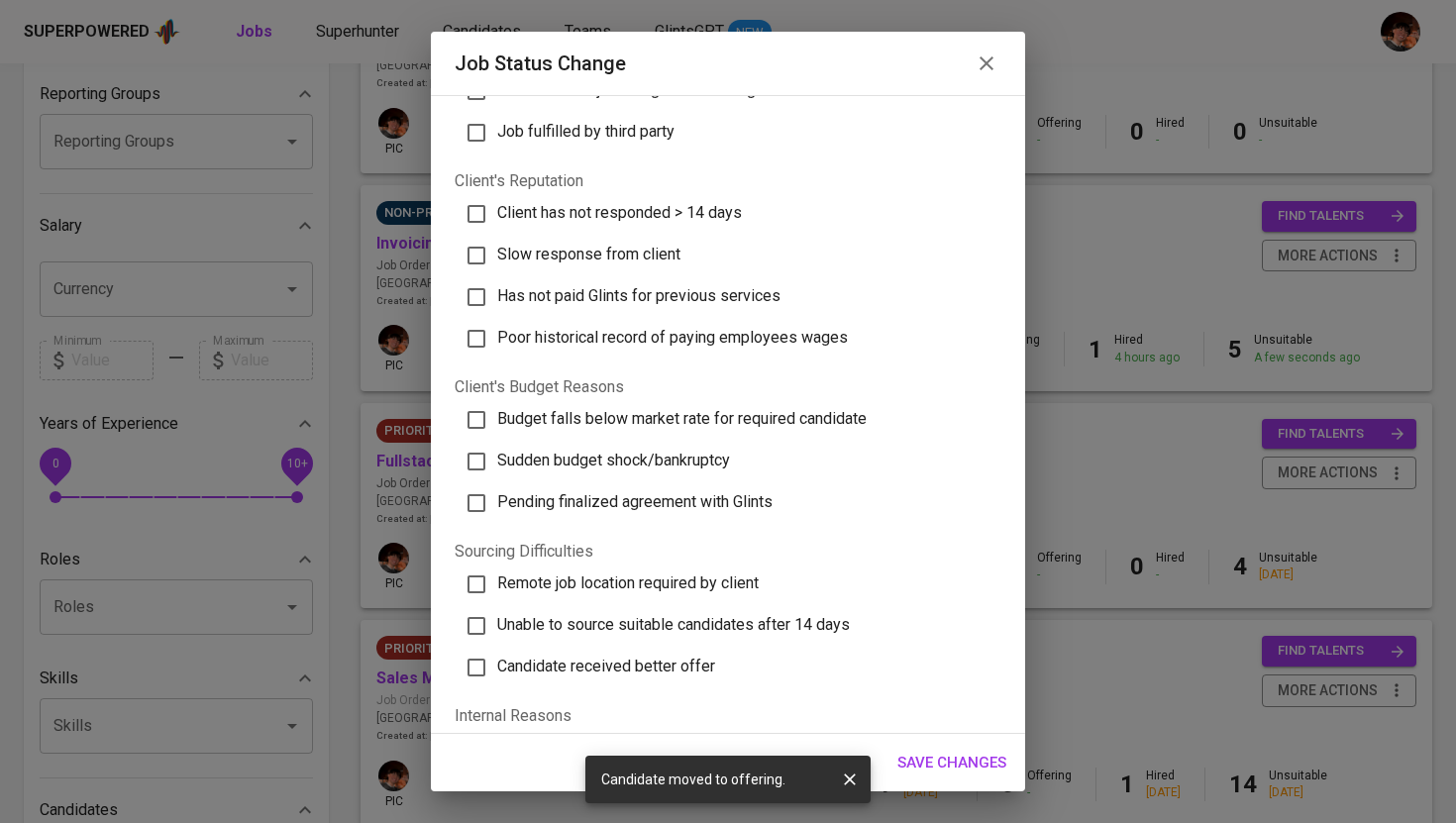 scroll, scrollTop: 532, scrollLeft: 0, axis: vertical 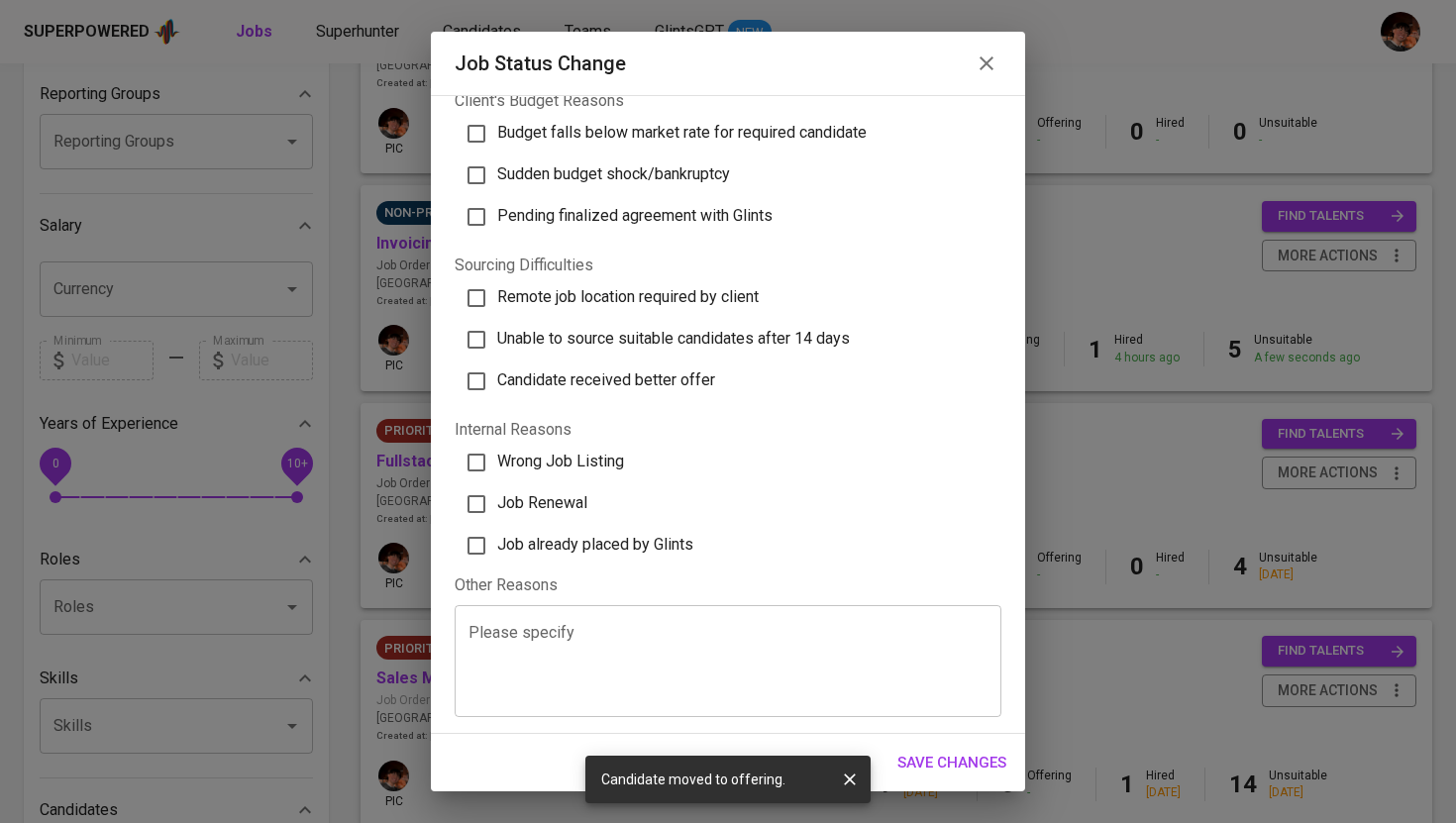 click on "Job already placed by Glints" at bounding box center (595, 544) 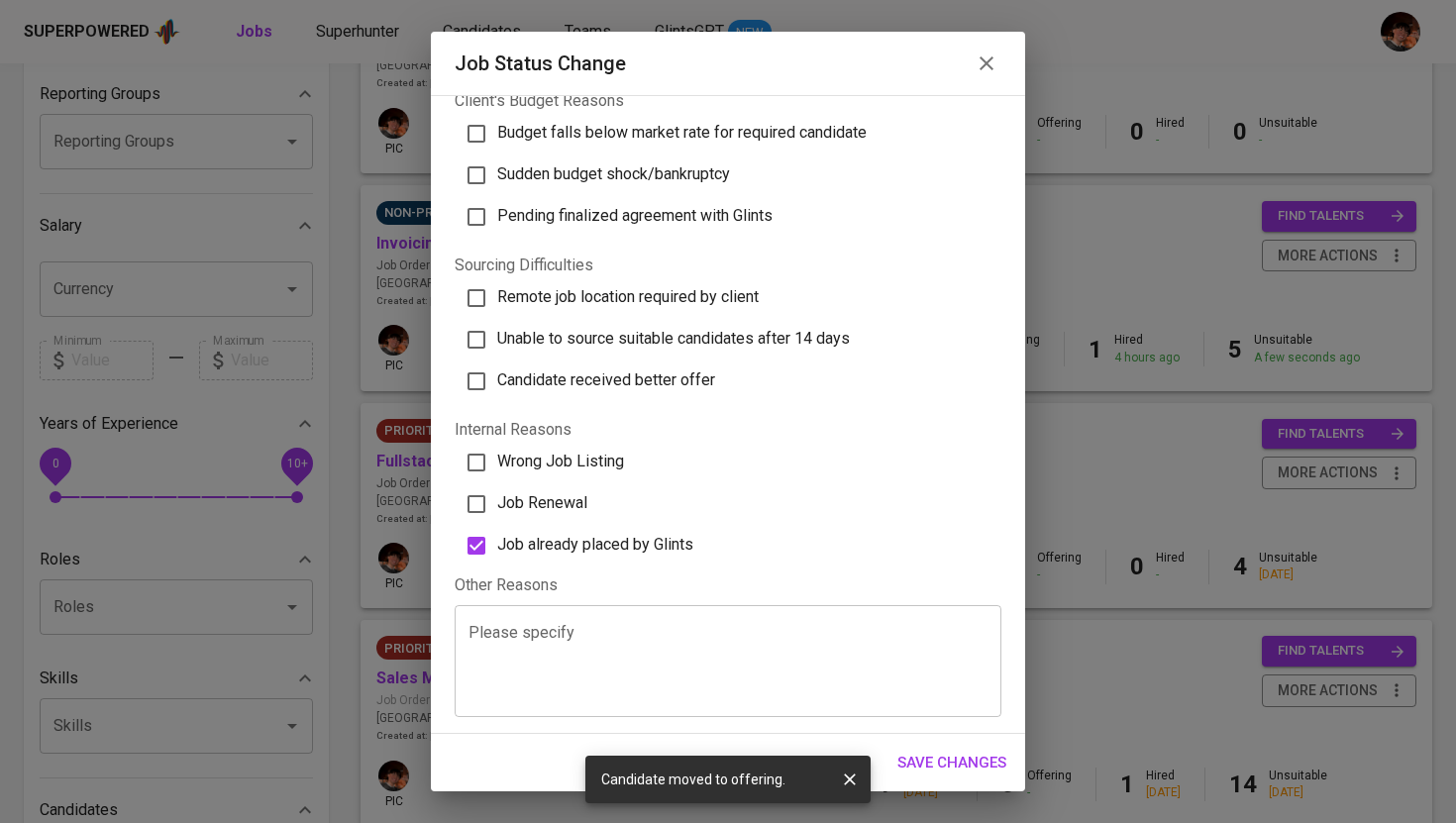 click on "Save Changes" at bounding box center (952, 763) 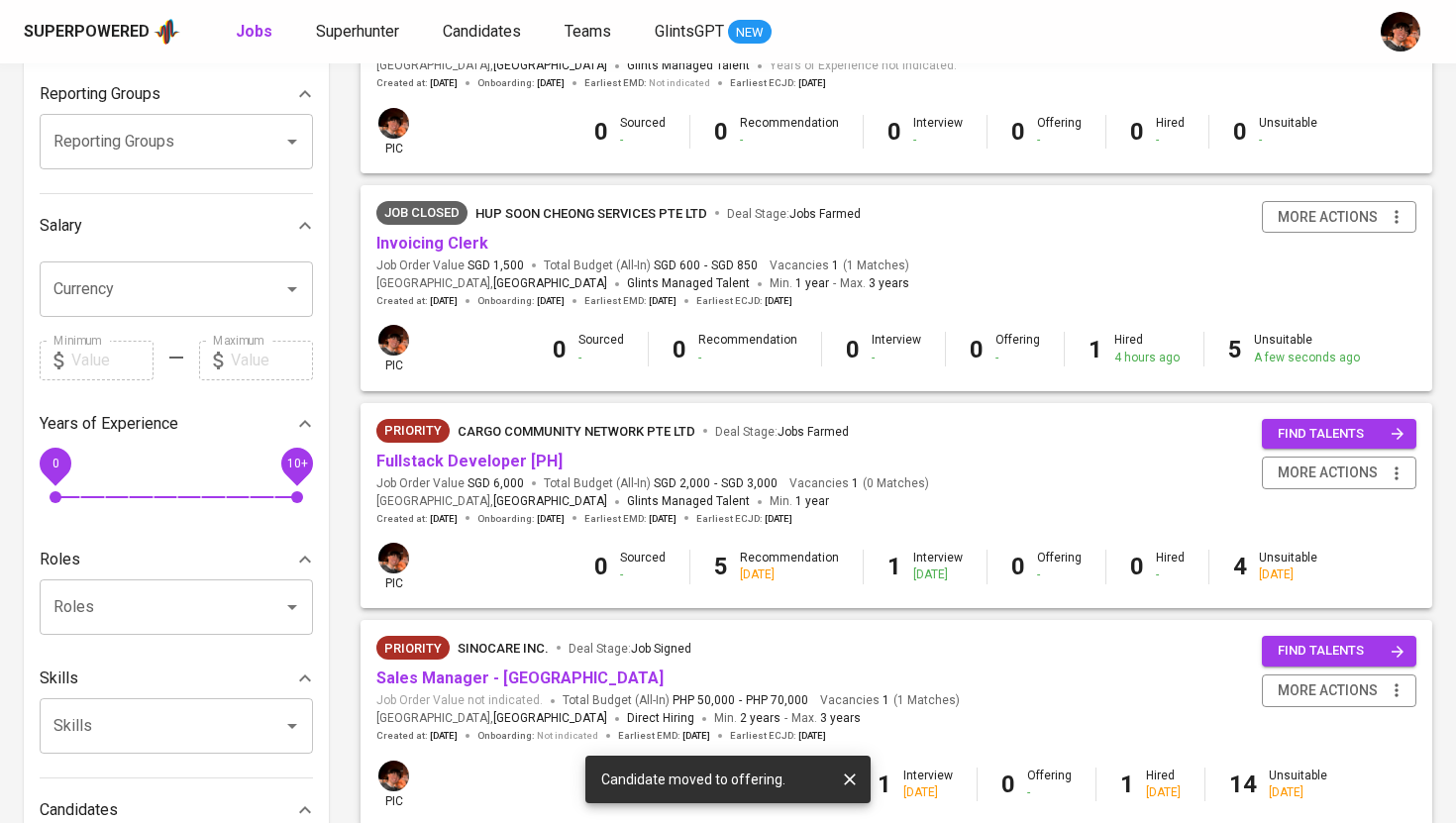 scroll, scrollTop: 0, scrollLeft: 0, axis: both 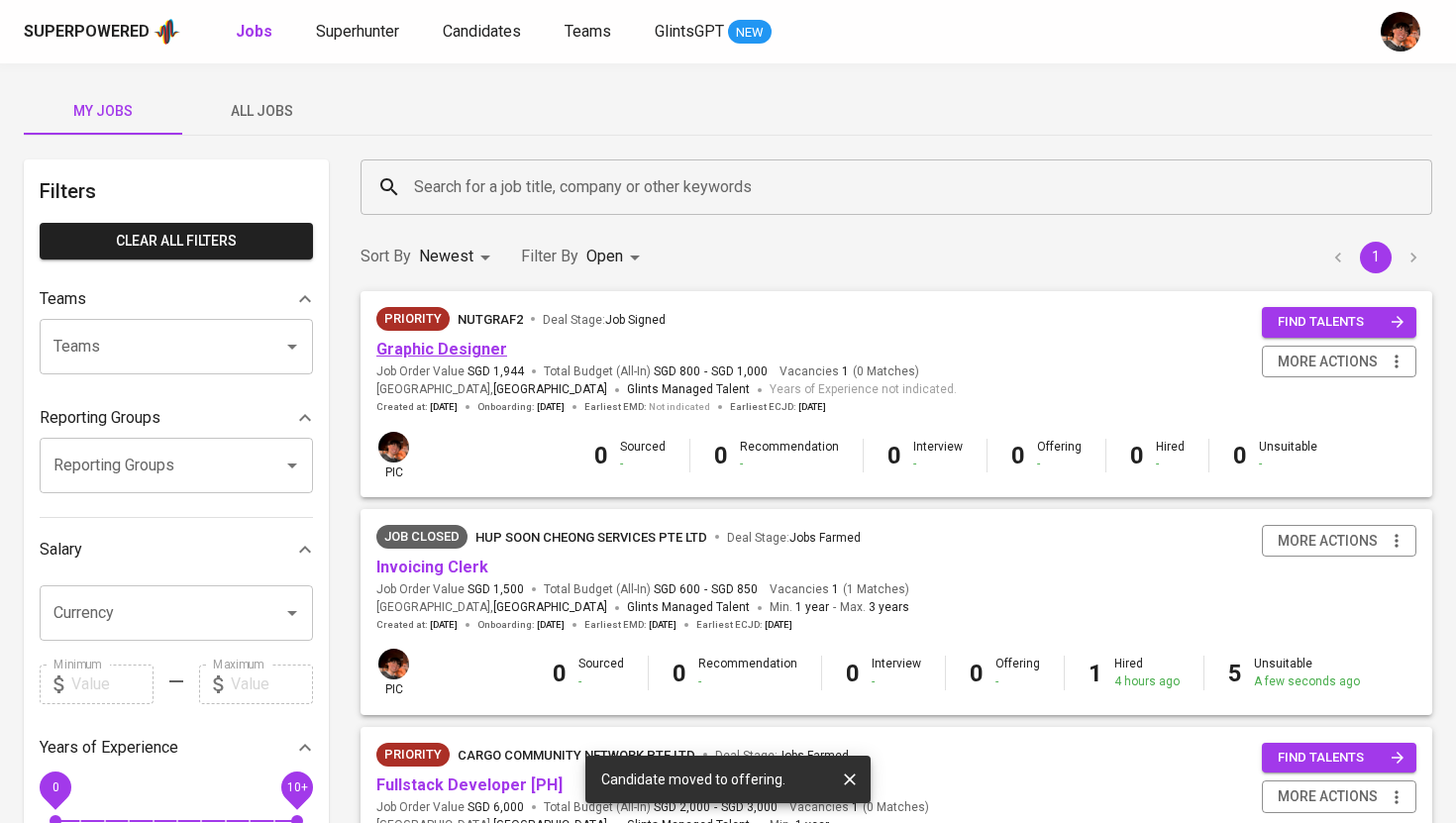 click on "Graphic Designer" at bounding box center [442, 349] 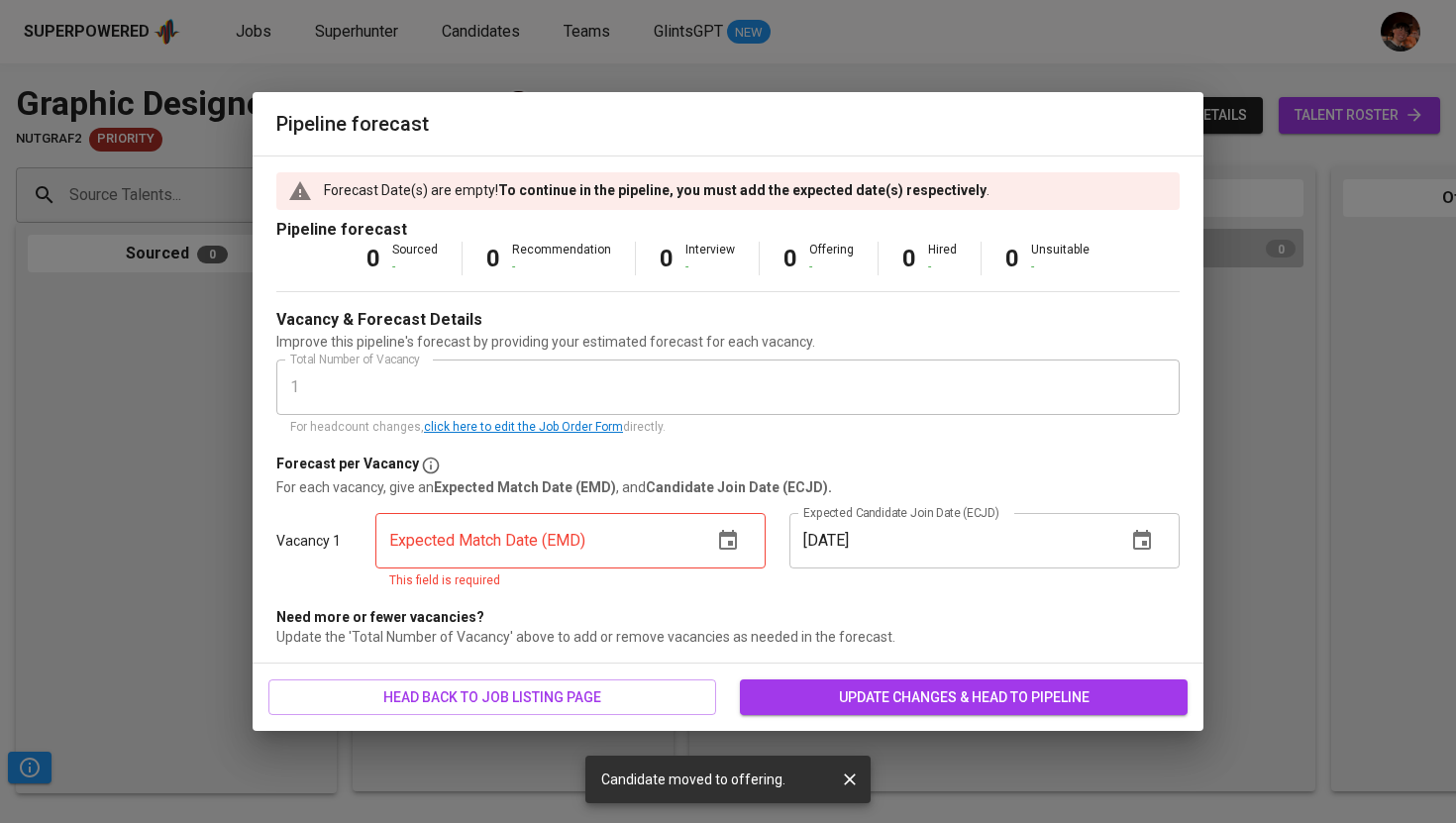 click at bounding box center (536, 541) 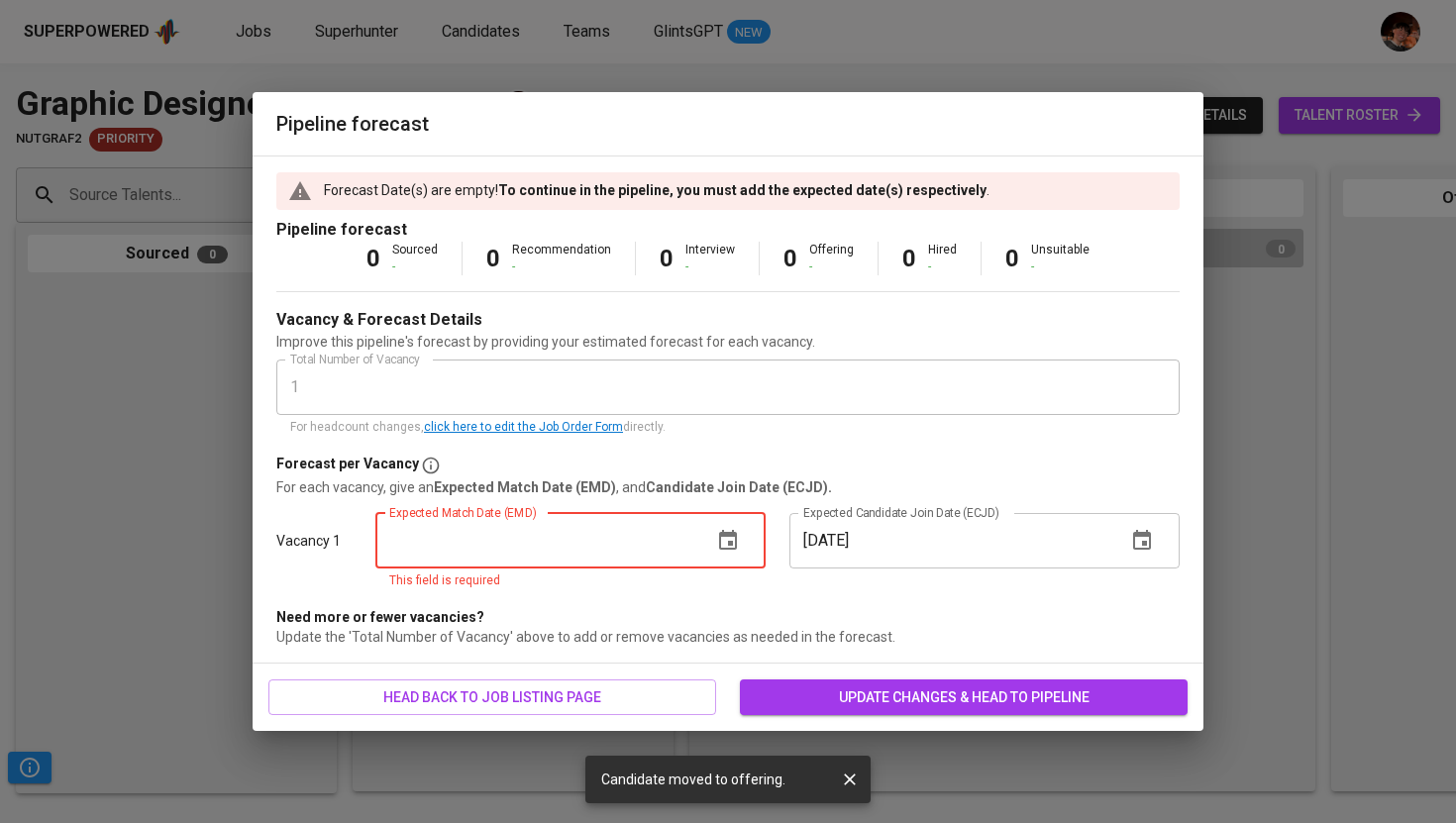 click at bounding box center [728, 541] 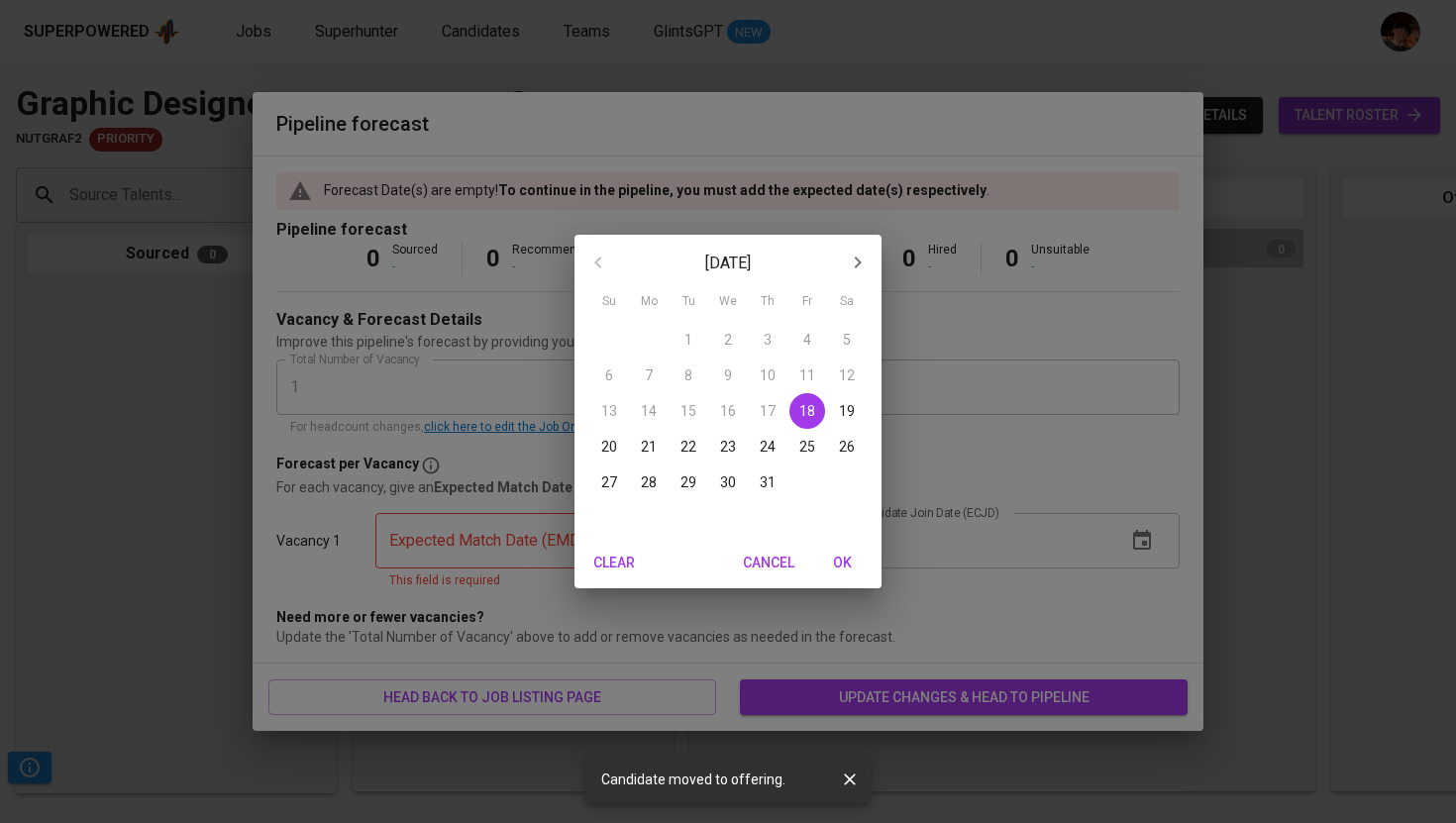 click 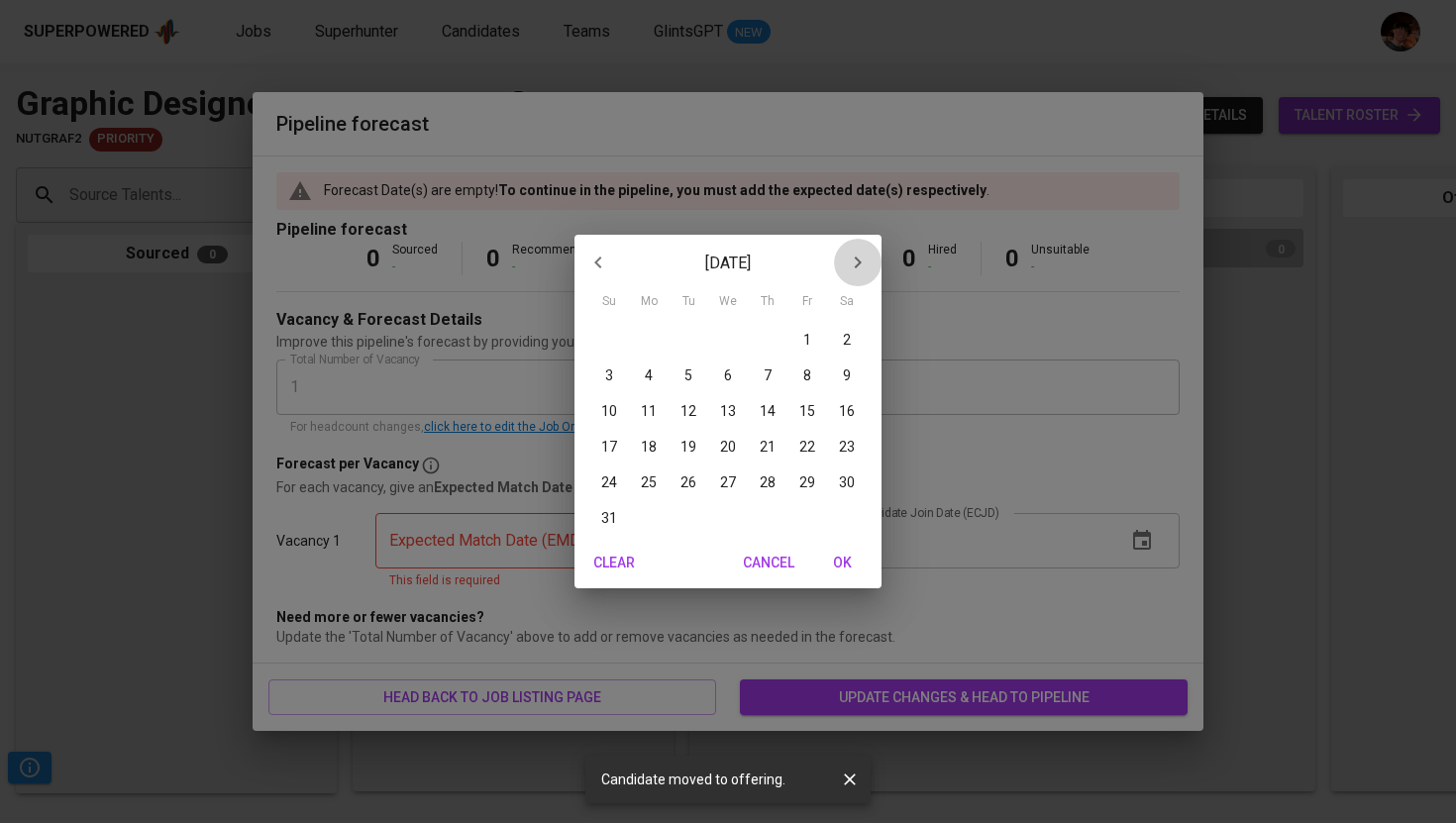 click 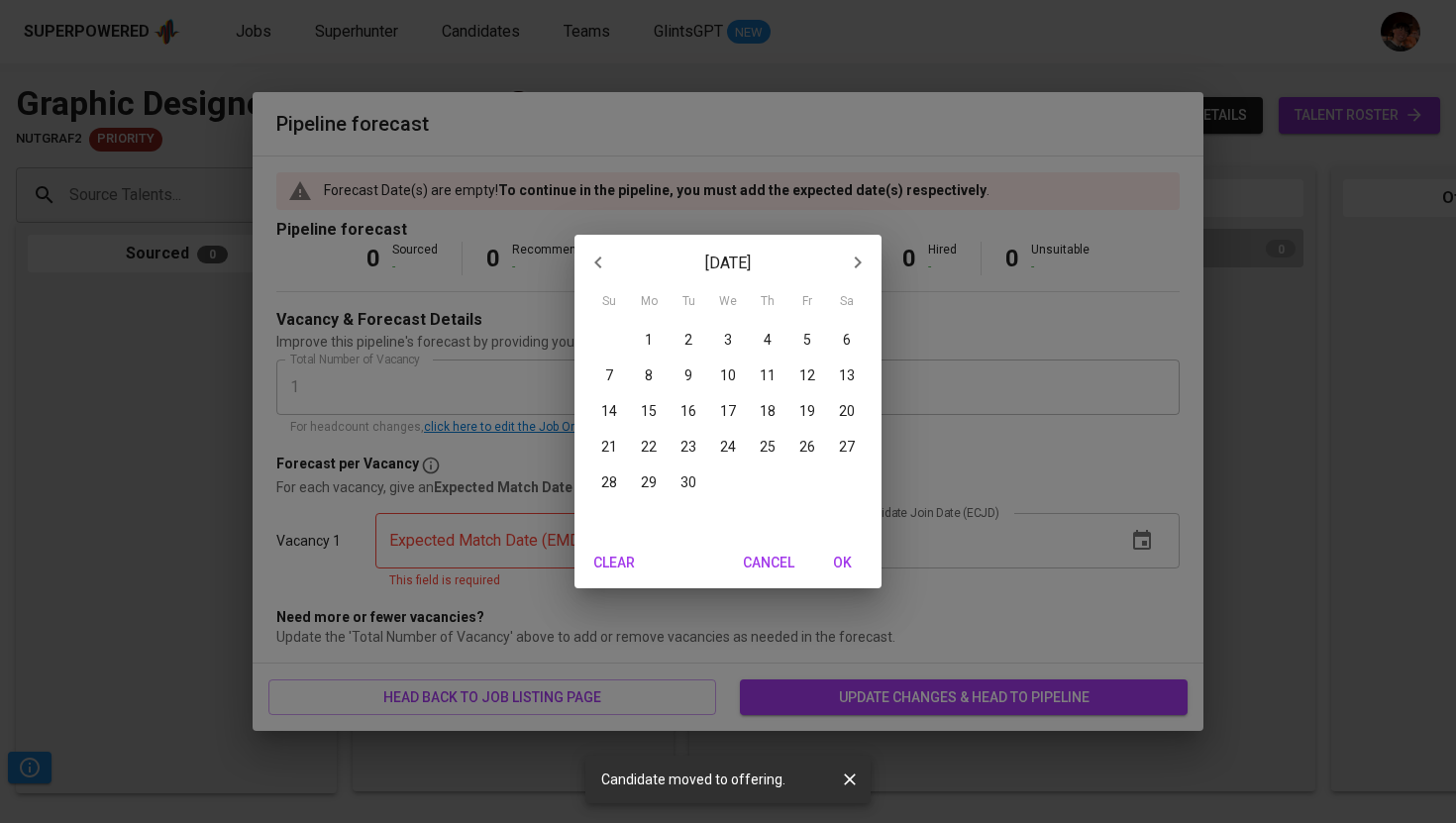 click 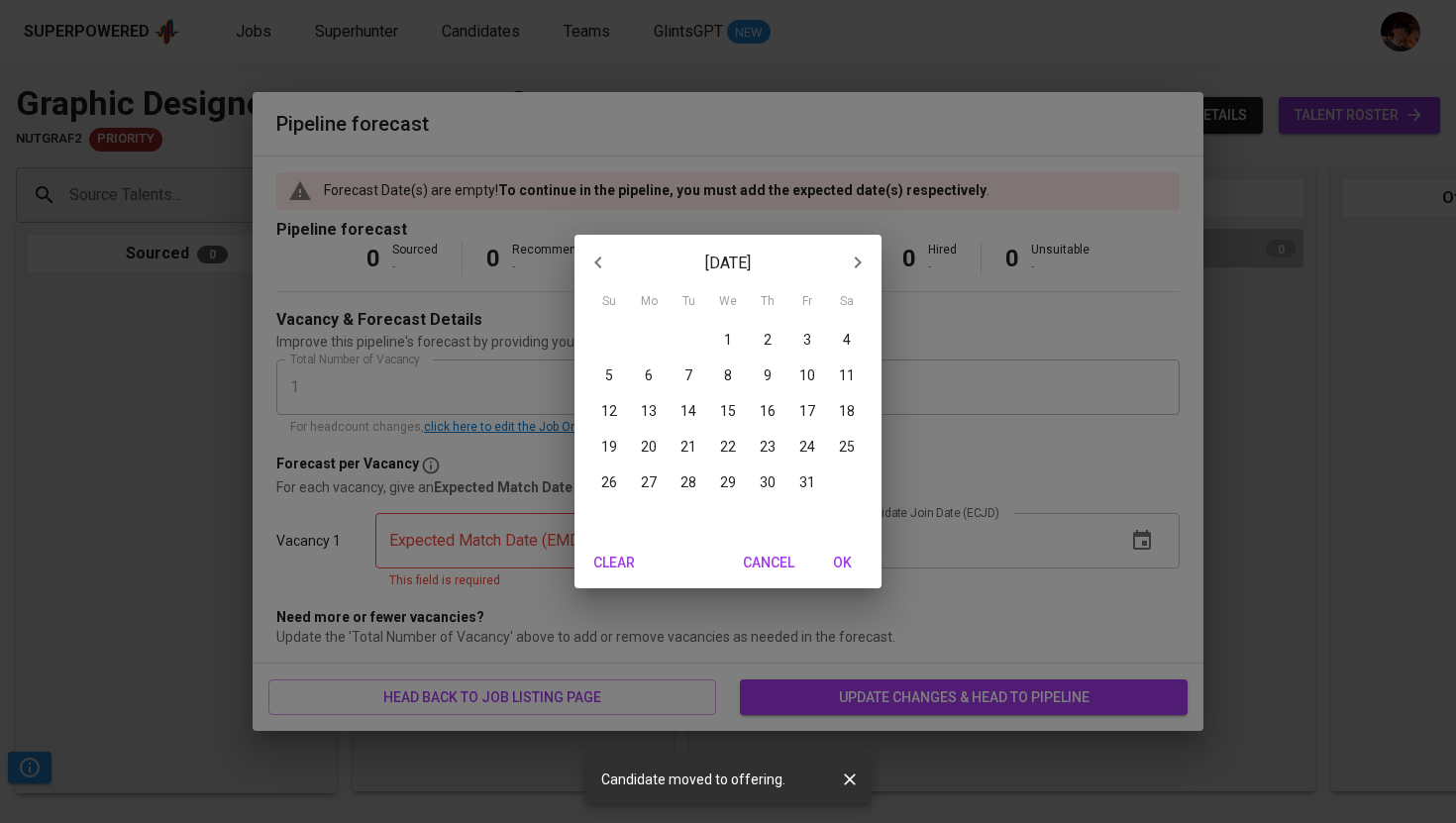 click on "6" at bounding box center (649, 375) 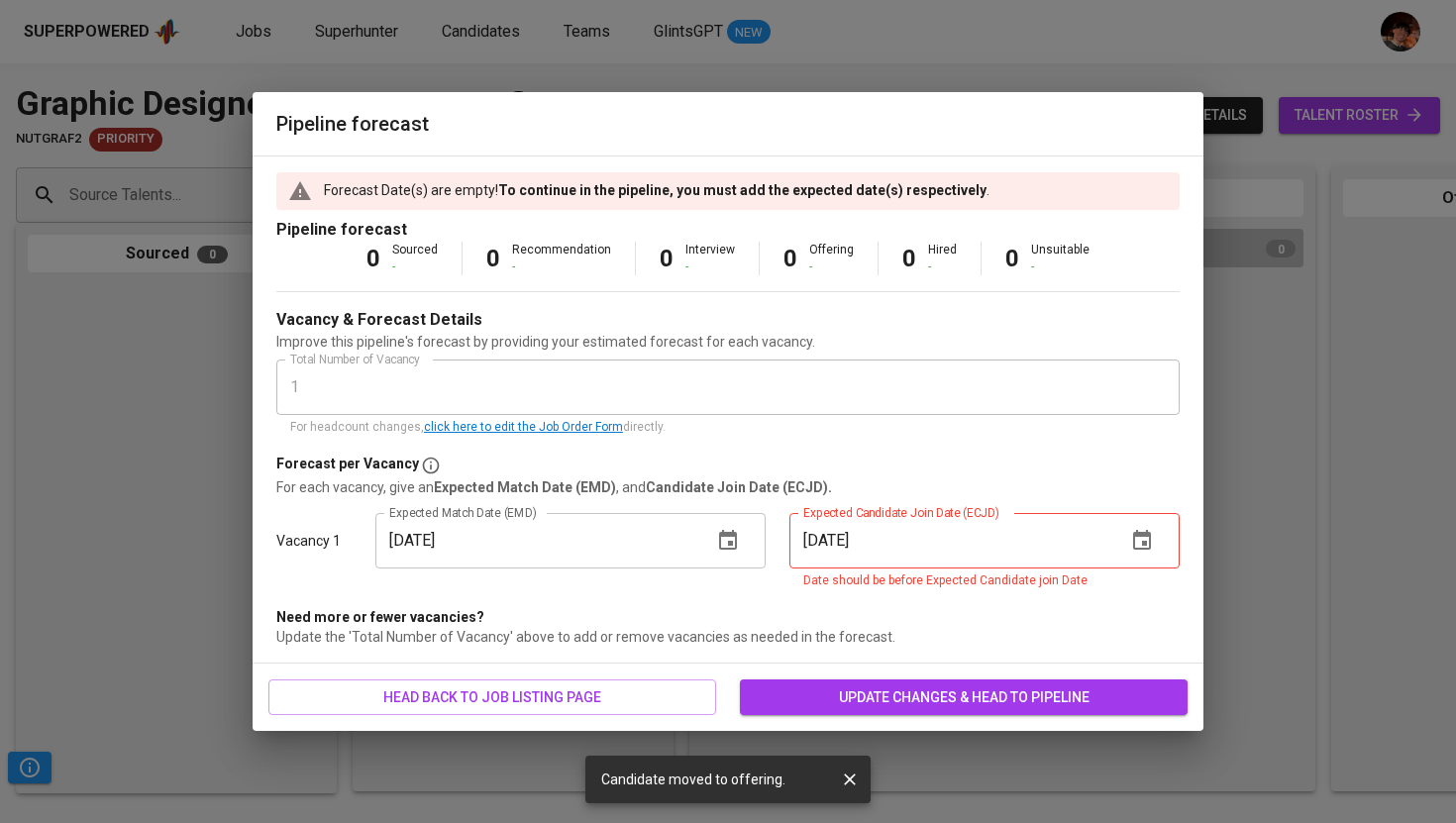 click 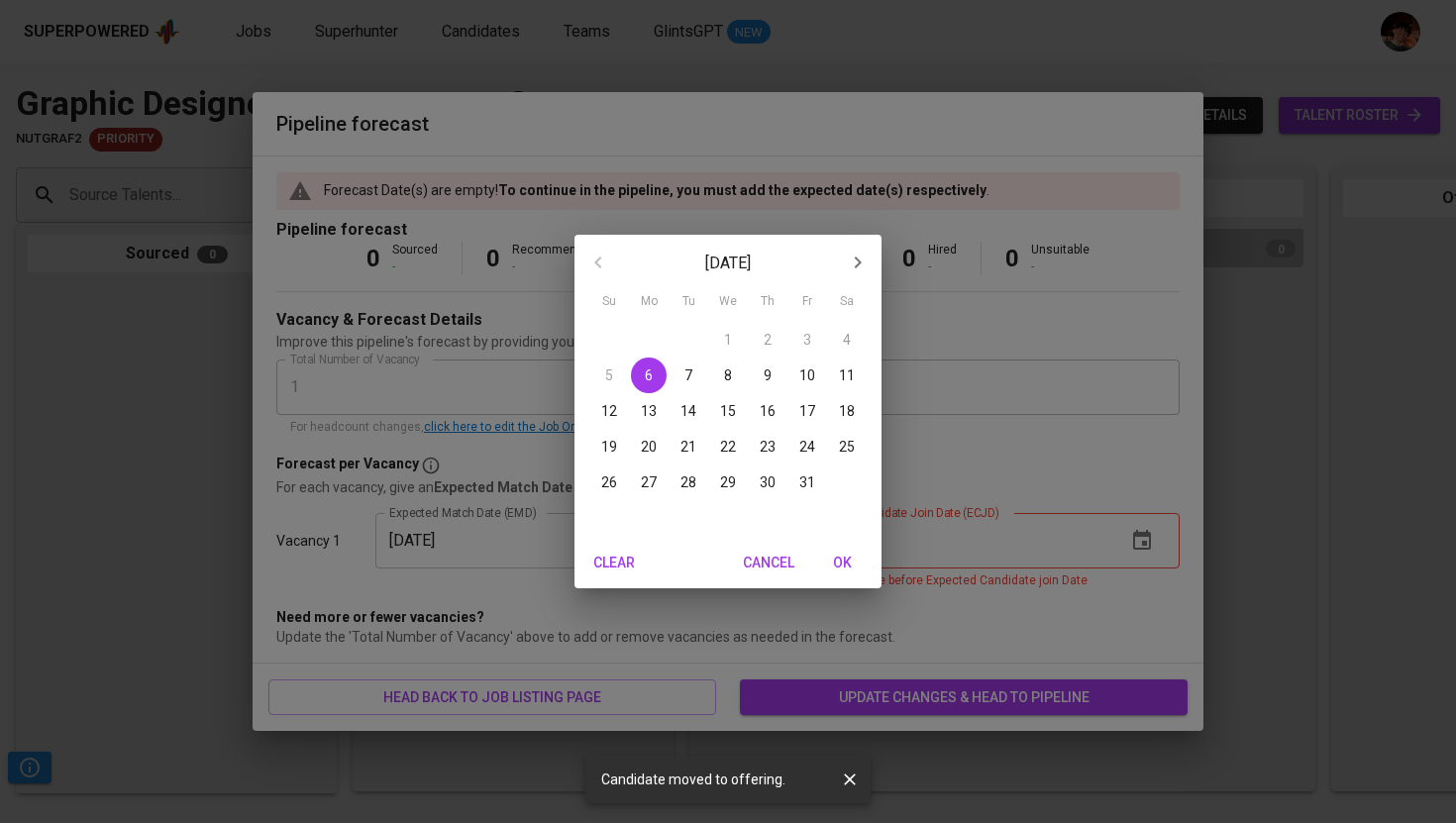 click 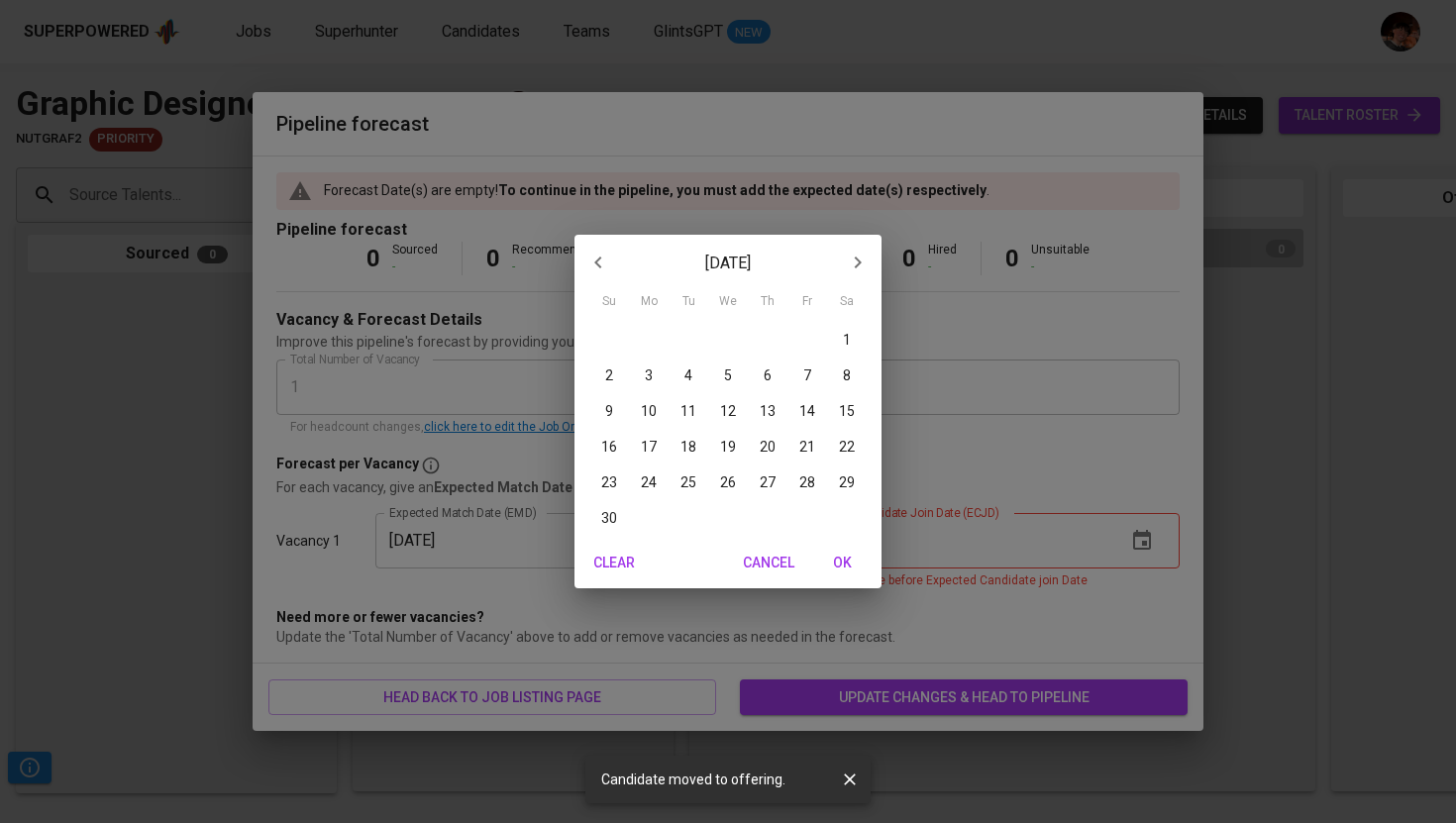 click on "3" at bounding box center (649, 375) 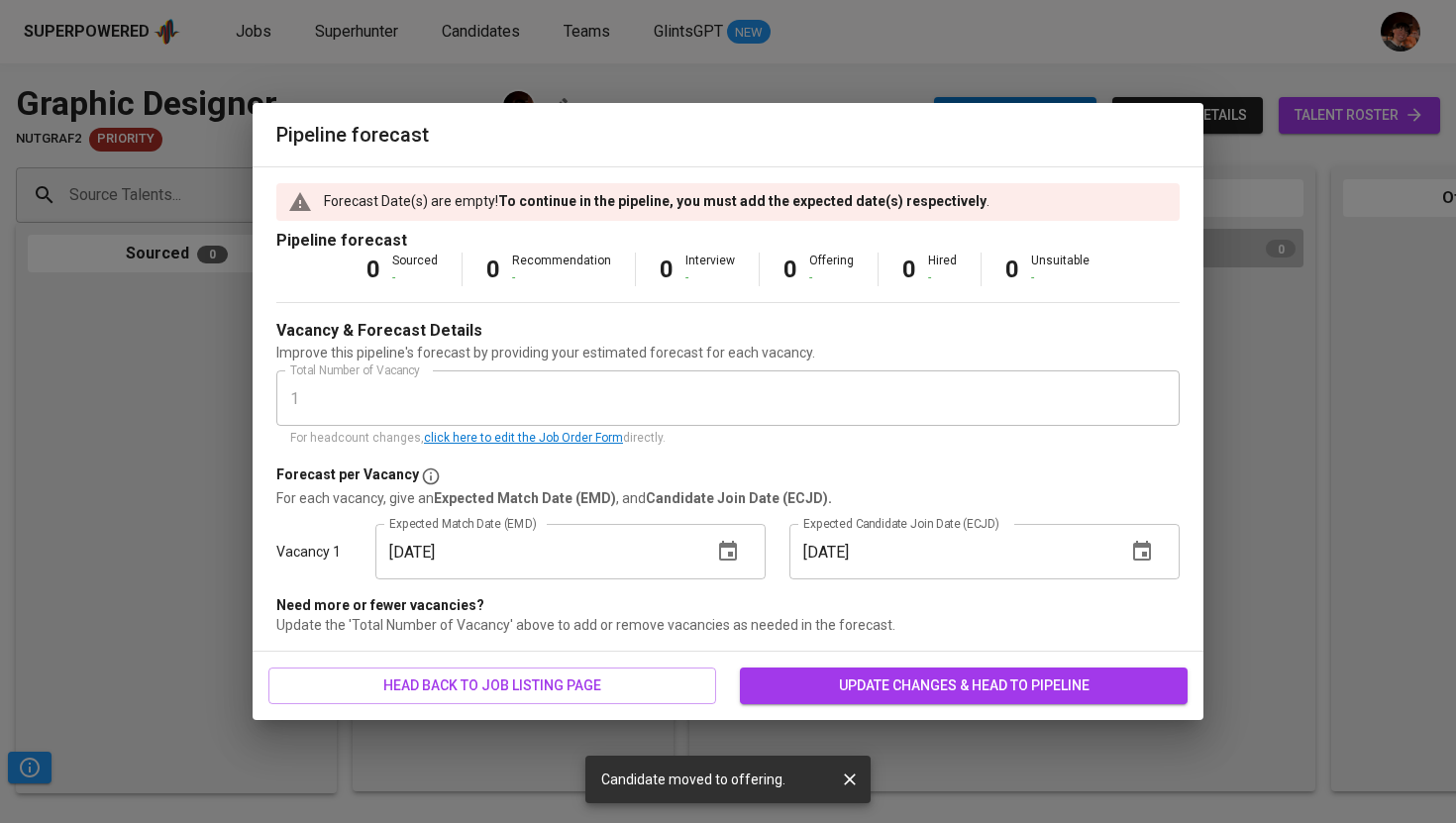 click on "update changes & head to pipeline" at bounding box center [964, 685] 